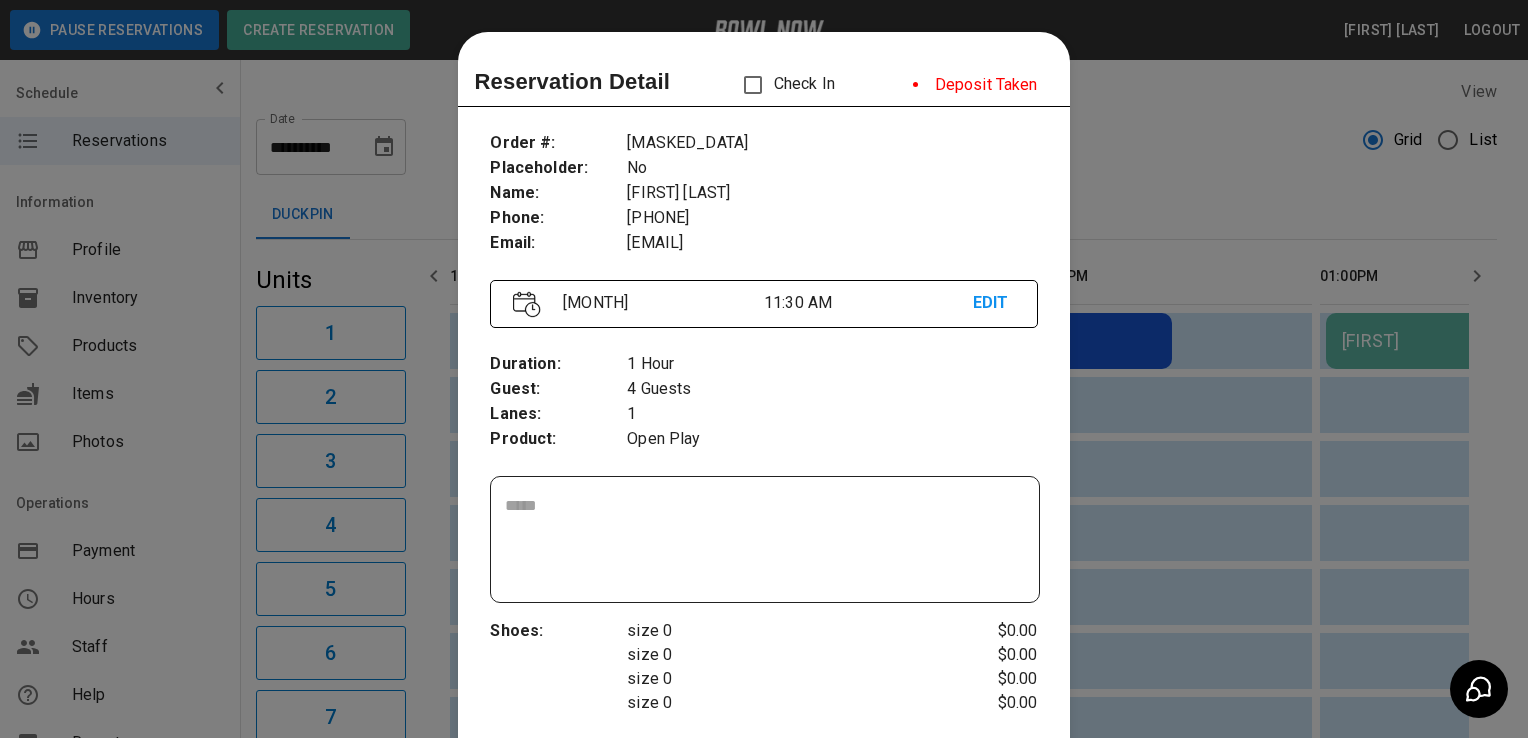 scroll, scrollTop: 166, scrollLeft: 0, axis: vertical 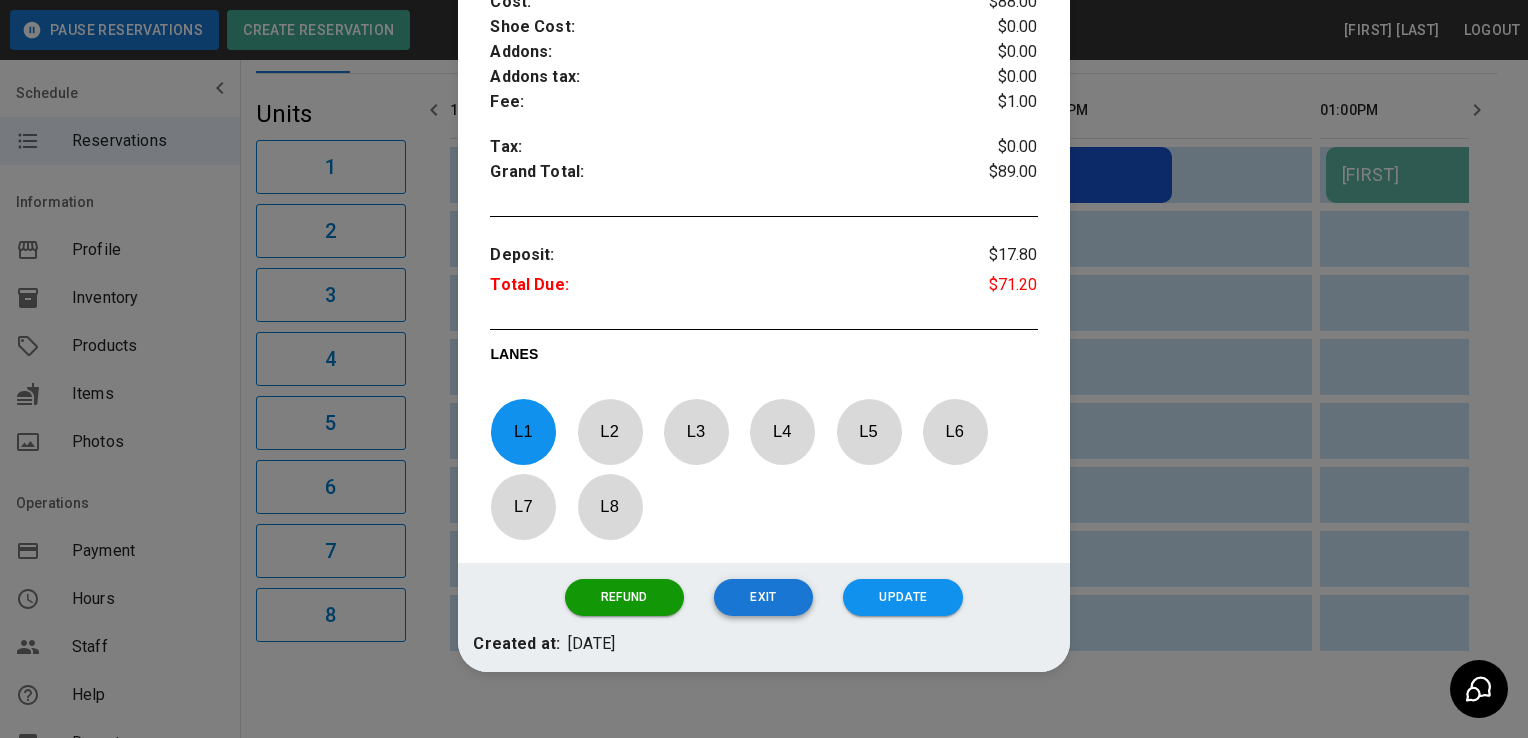 click on "Exit" at bounding box center (763, 597) 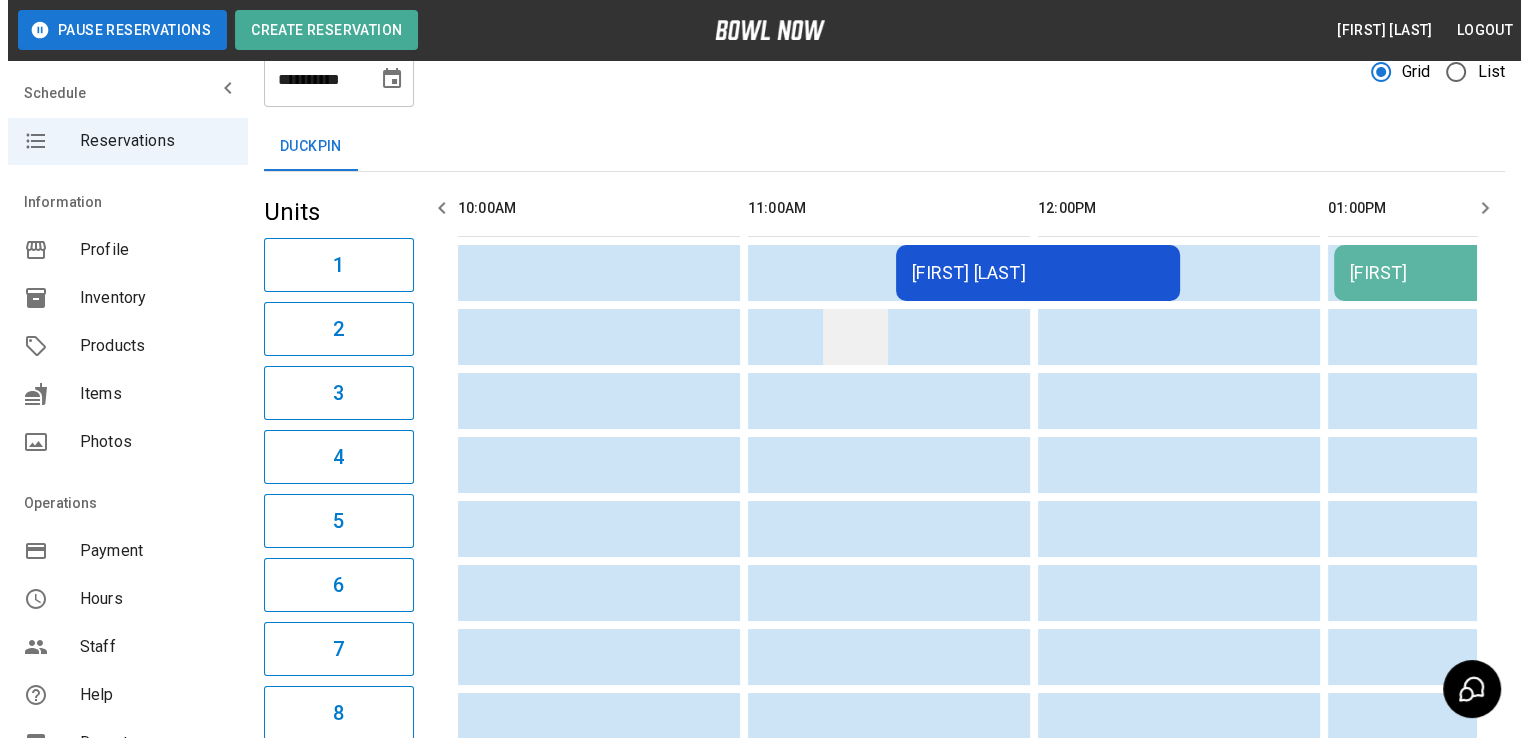 scroll, scrollTop: 68, scrollLeft: 0, axis: vertical 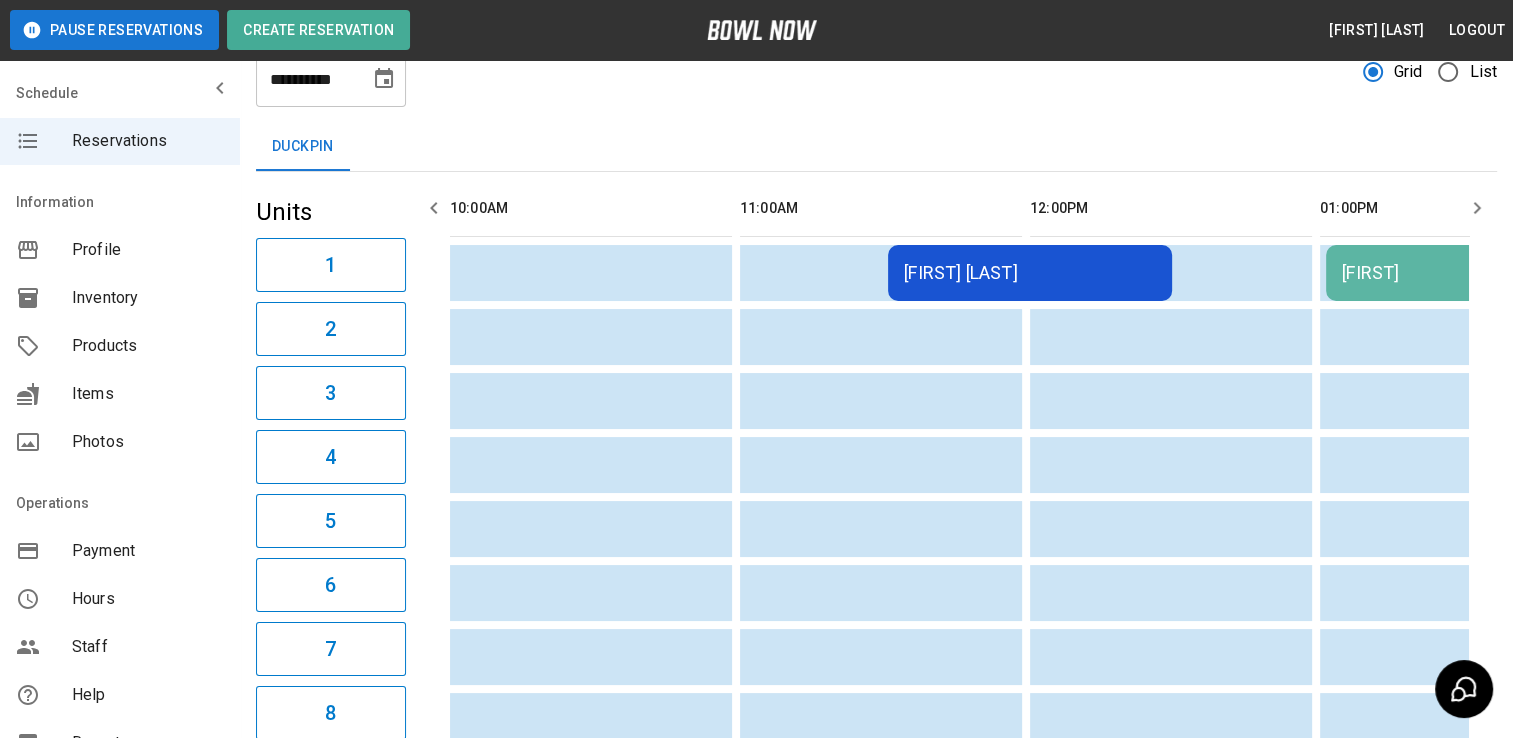 click on "Jessica Kaplan Kaplan" at bounding box center [1030, 273] 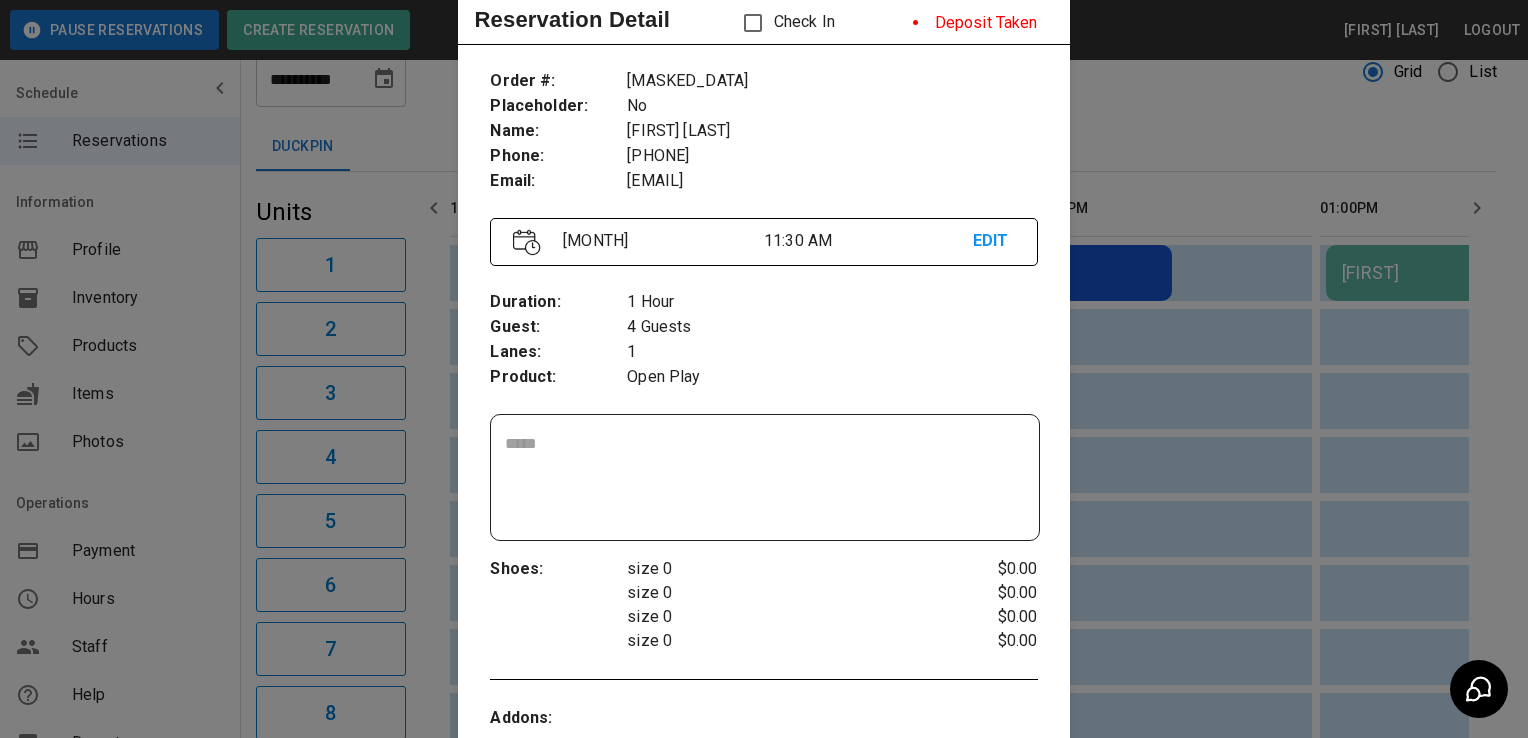 scroll, scrollTop: 0, scrollLeft: 0, axis: both 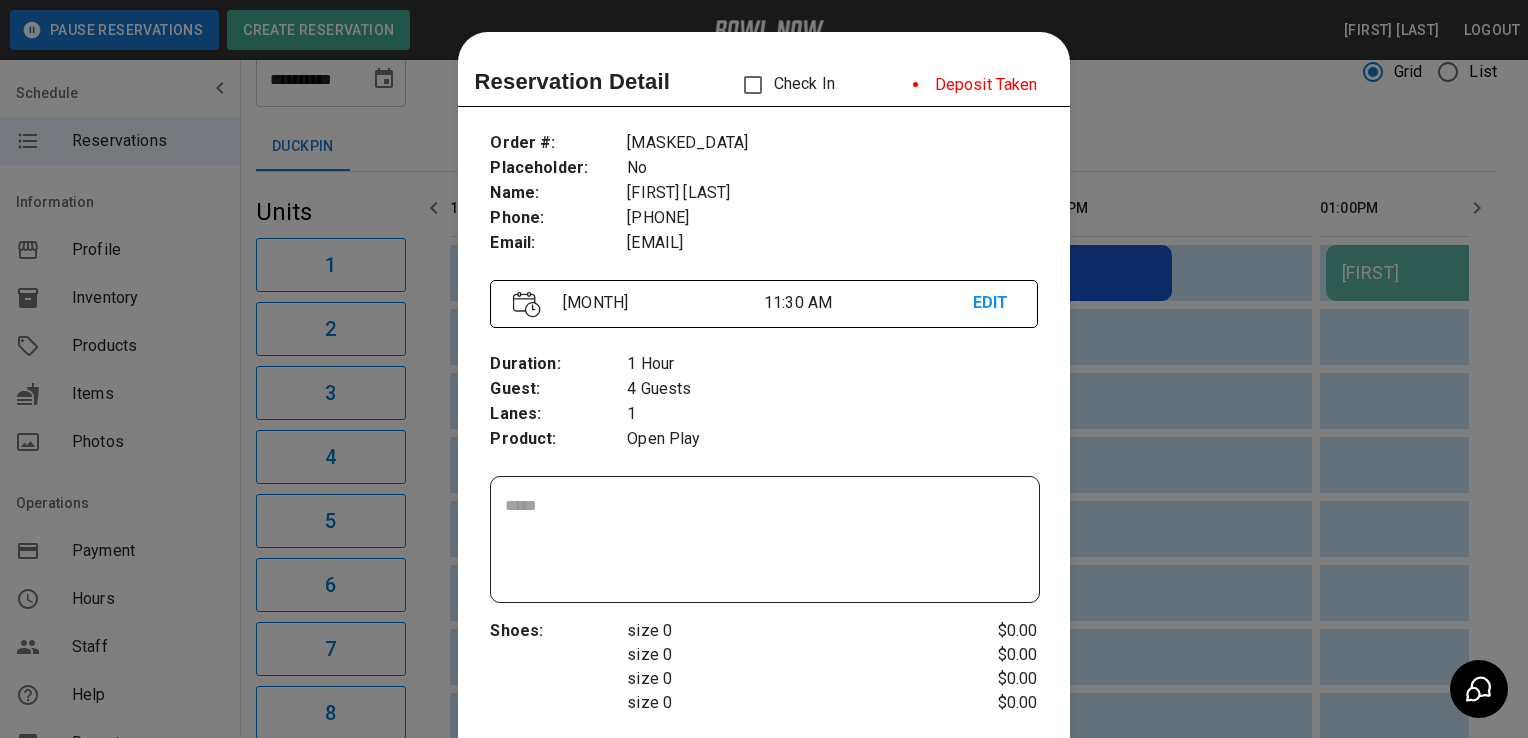 click at bounding box center [764, 369] 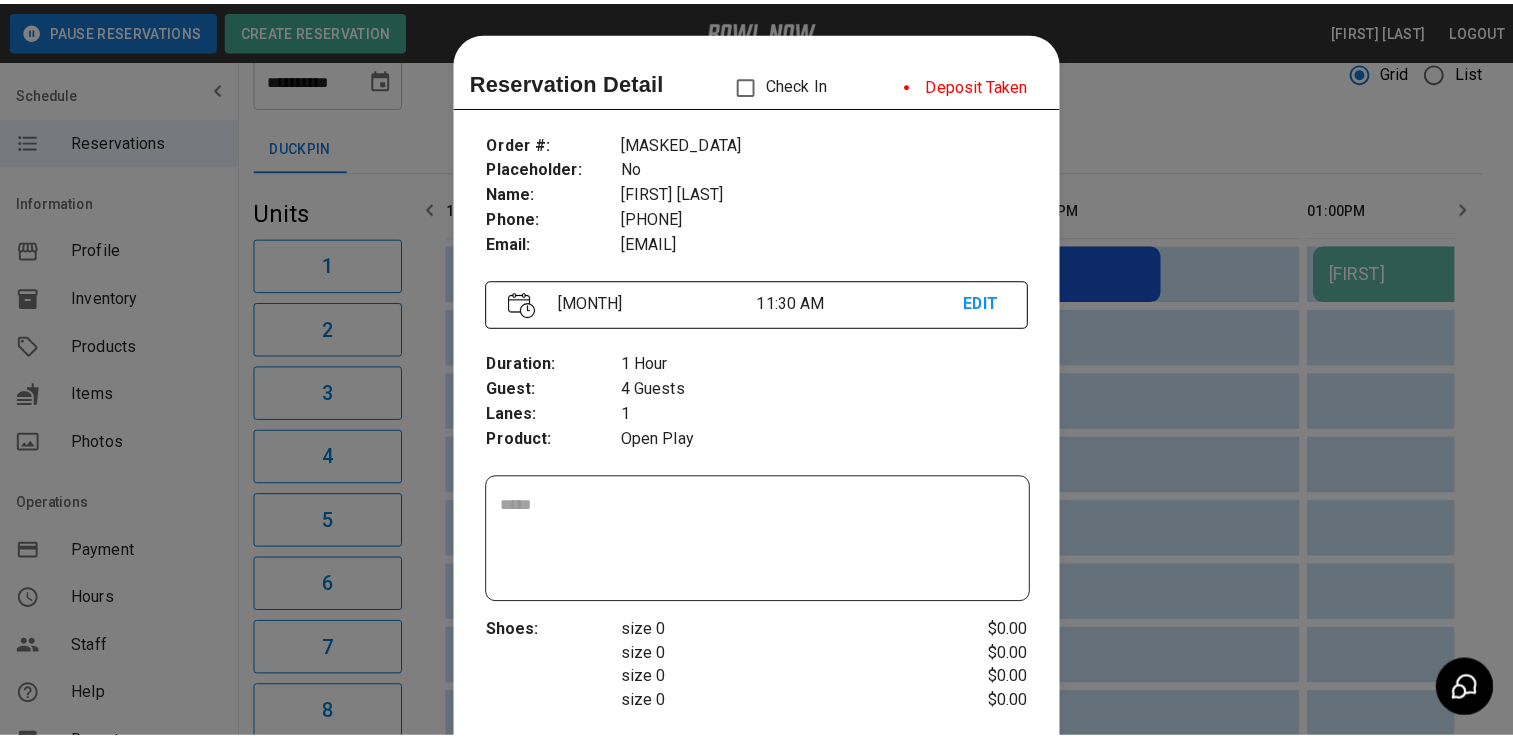 scroll, scrollTop: 0, scrollLeft: 0, axis: both 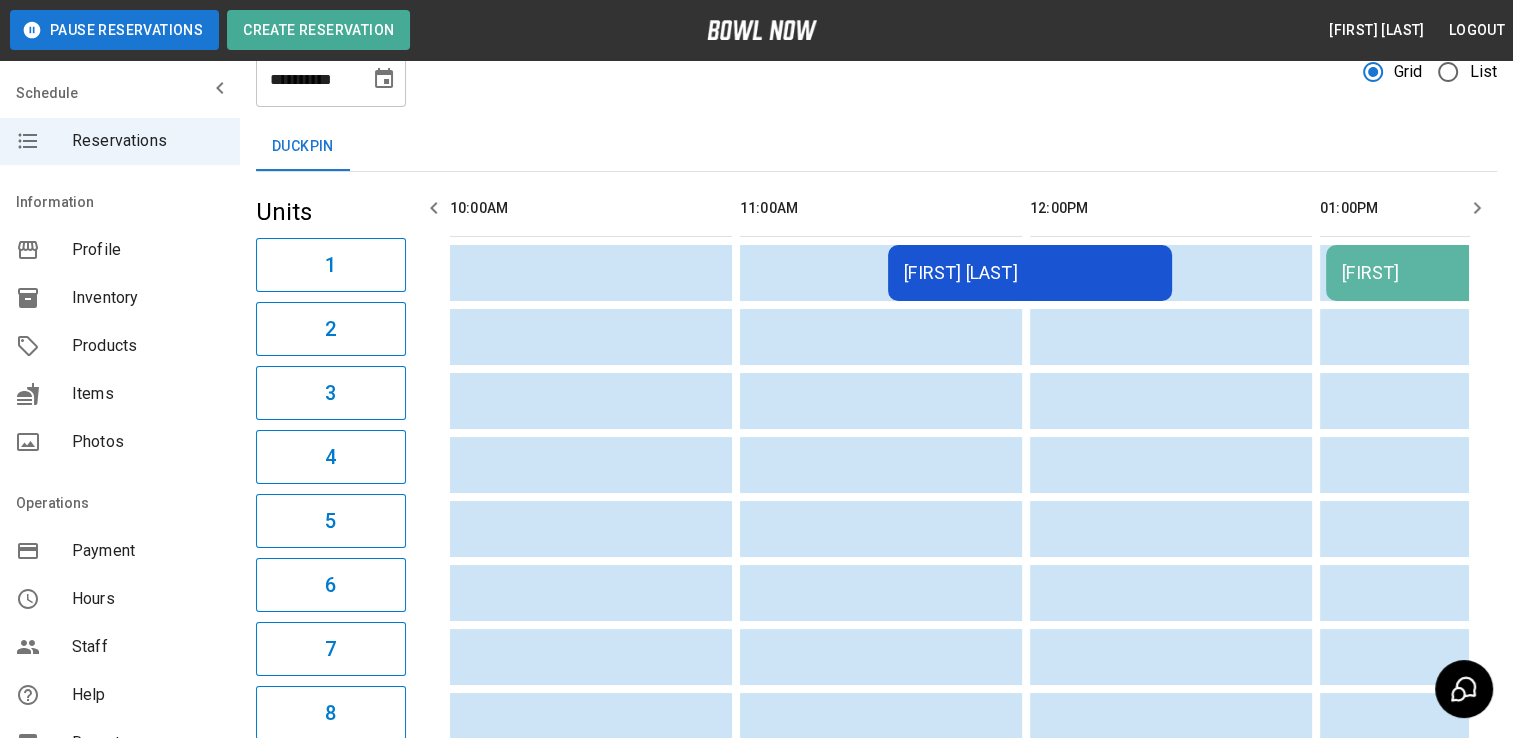 click on "**********" at bounding box center (306, 79) 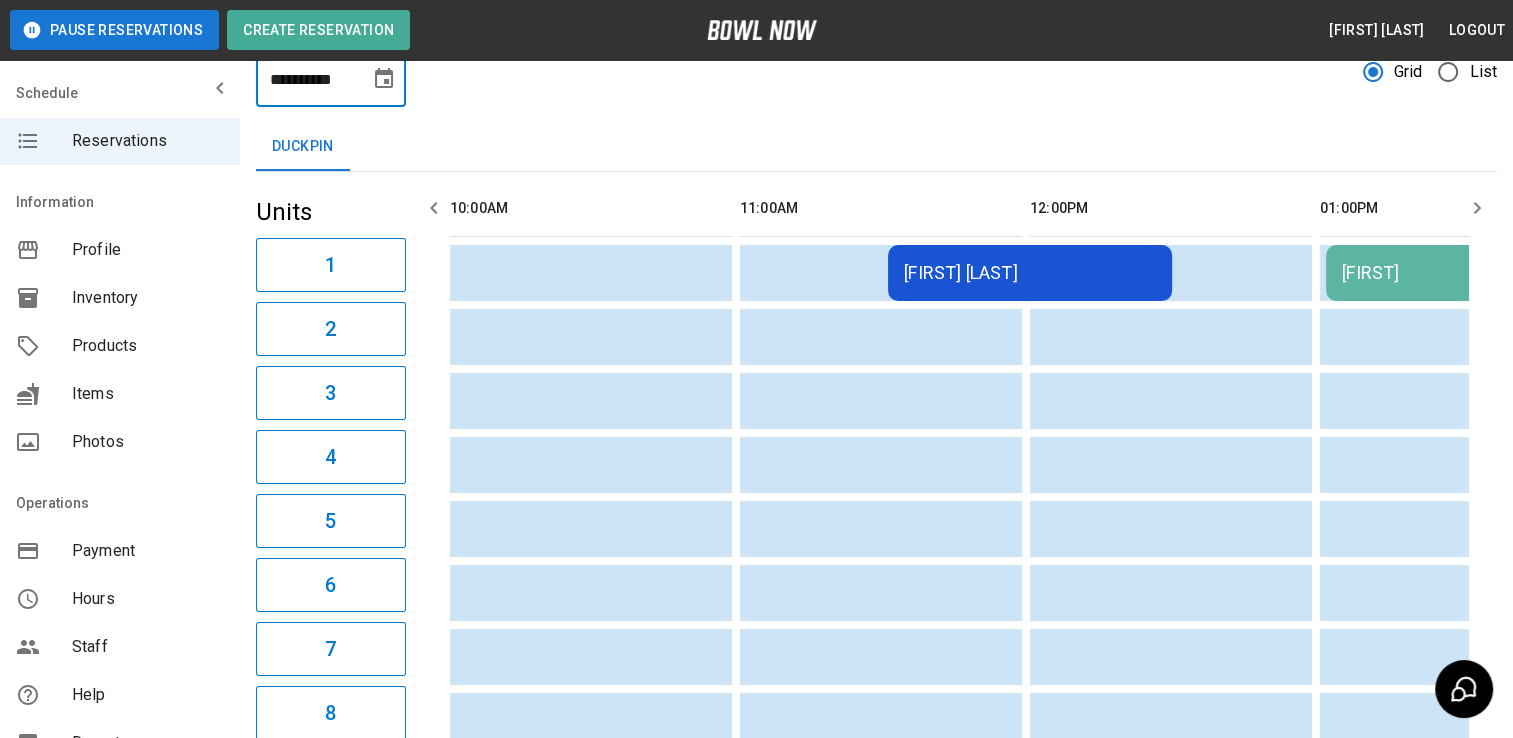click on "**********" at bounding box center [306, 79] 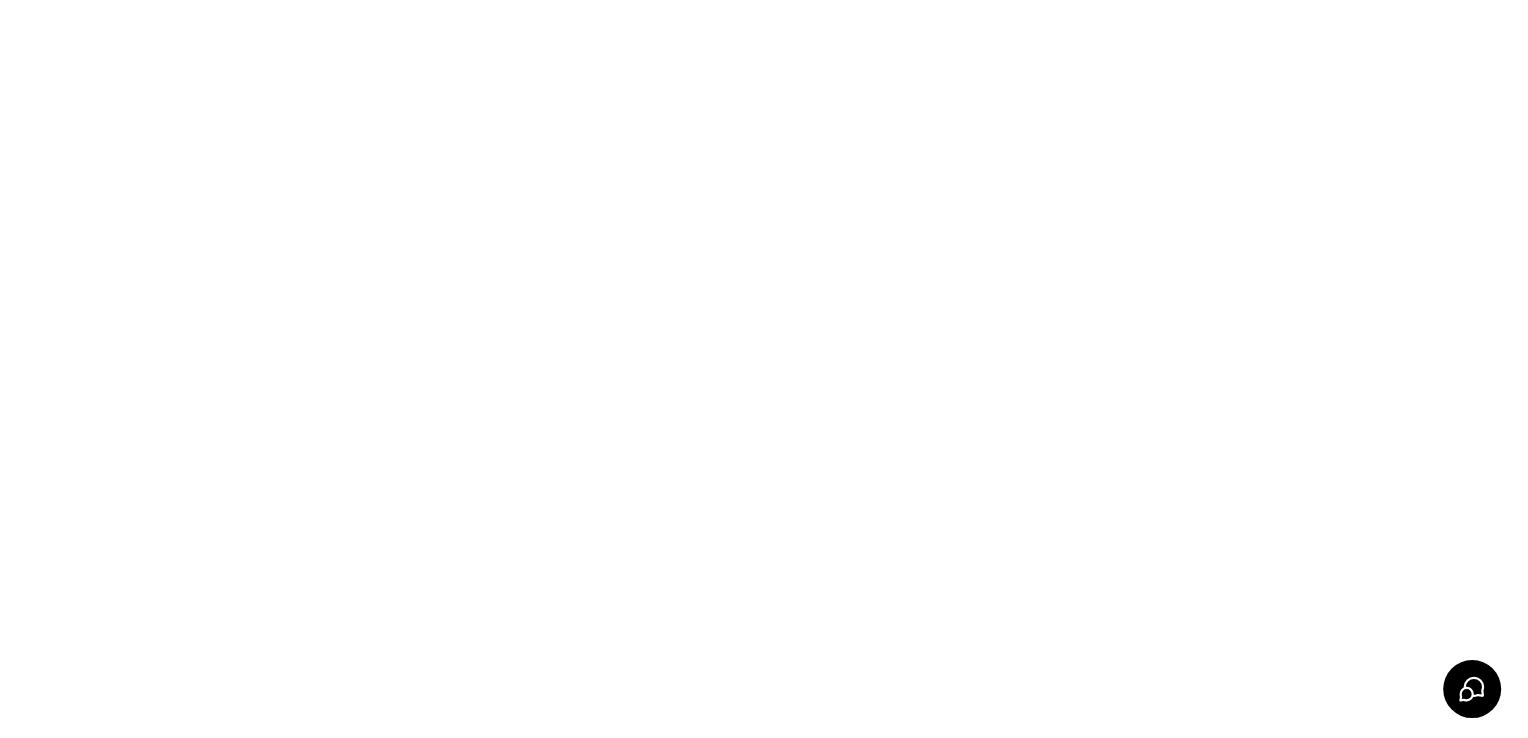 scroll, scrollTop: 0, scrollLeft: 0, axis: both 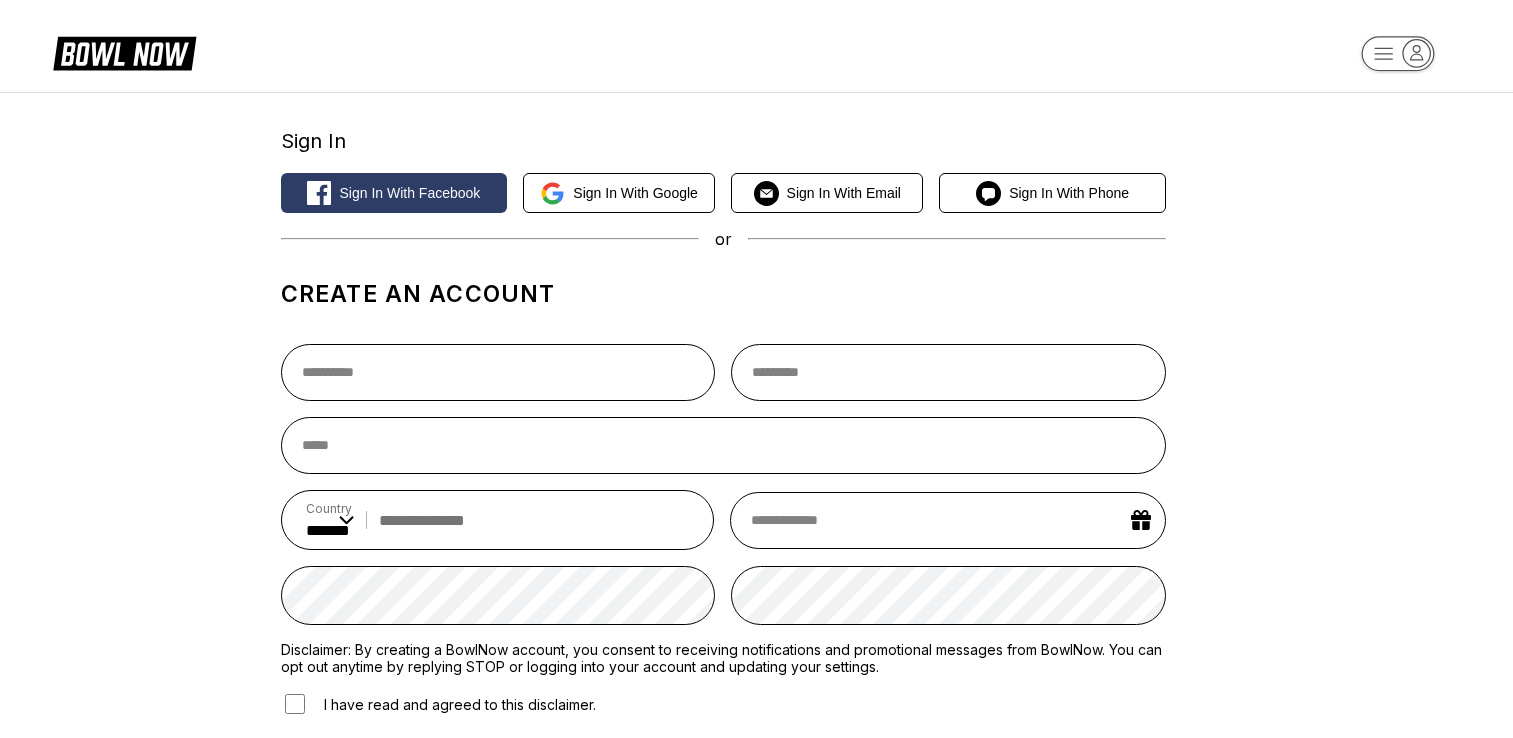 select on "**" 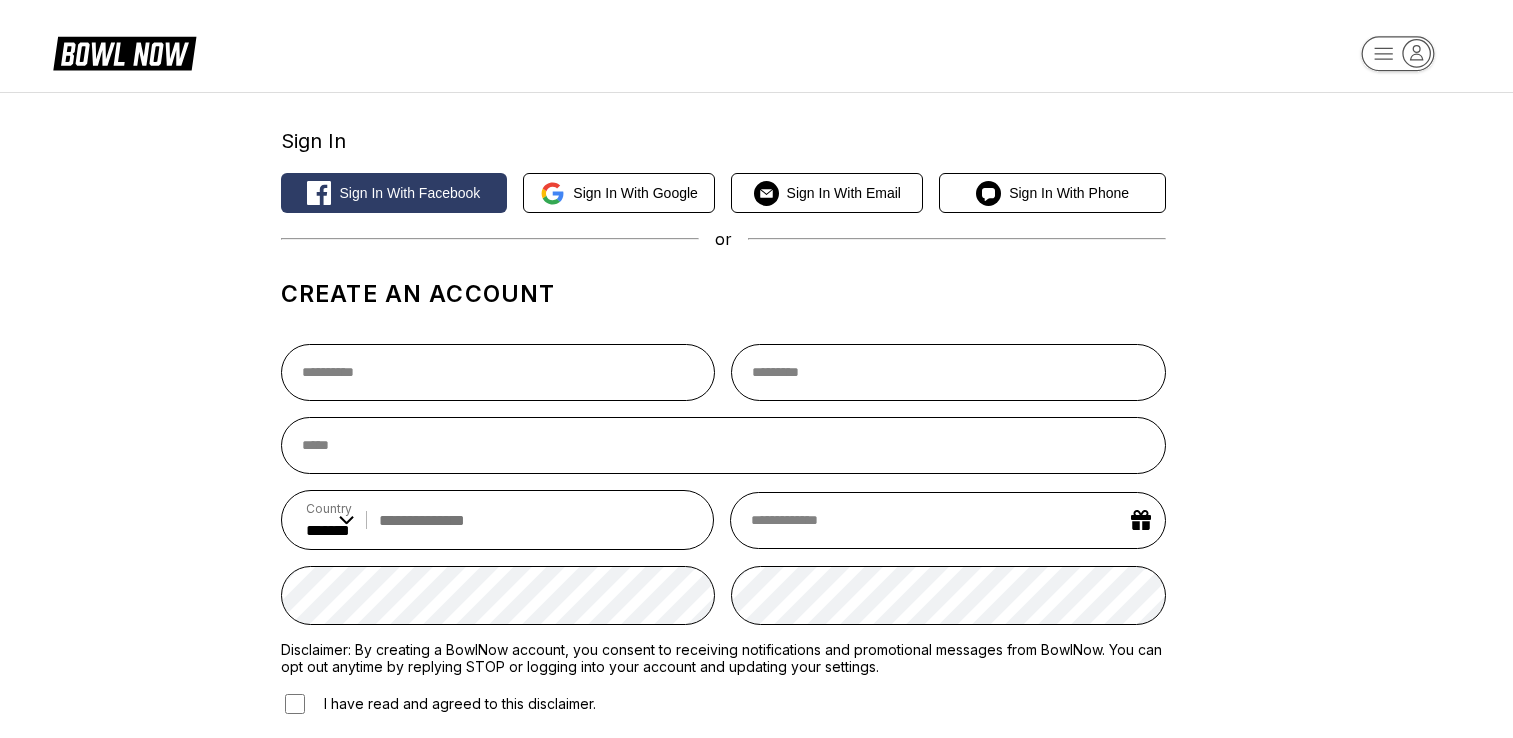 scroll, scrollTop: 0, scrollLeft: 0, axis: both 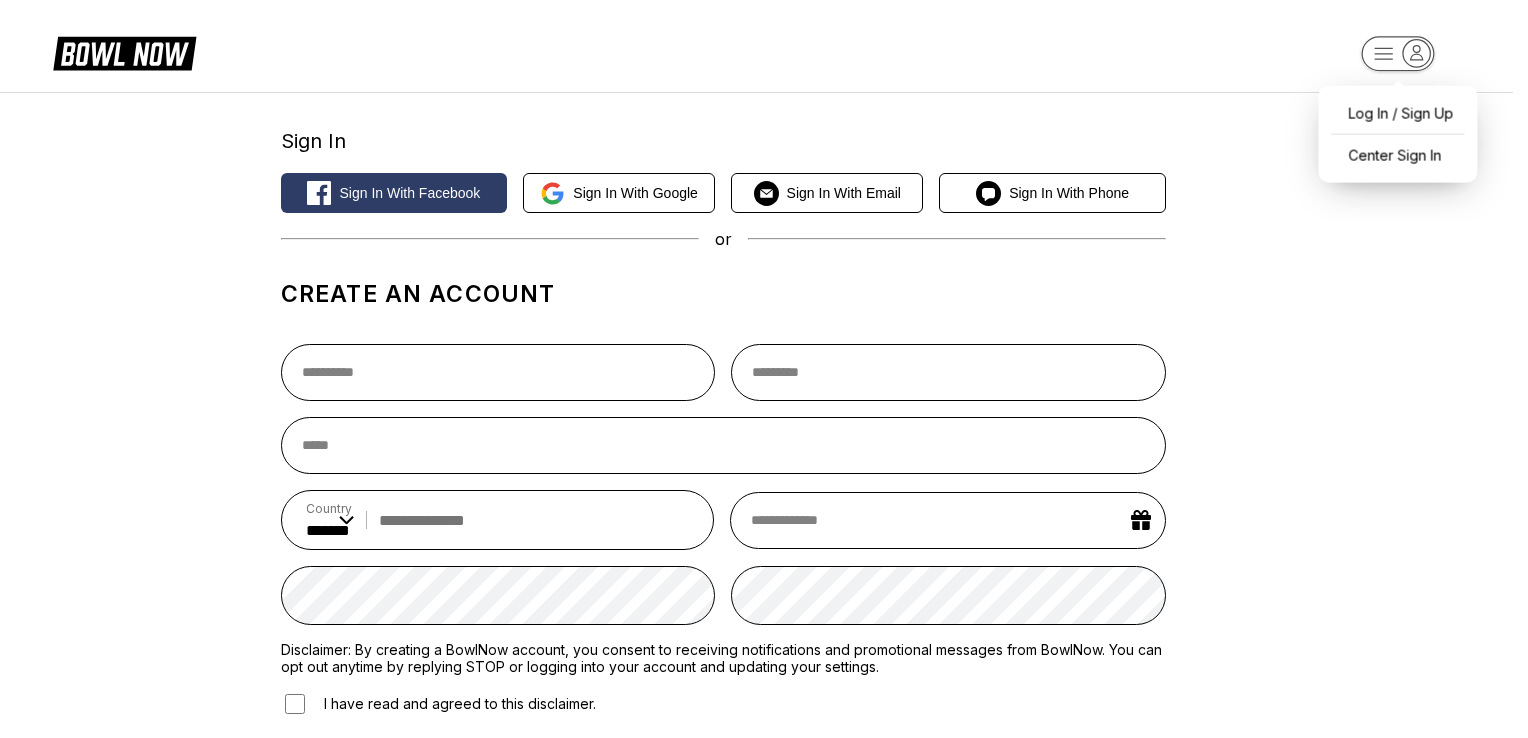 click on "Log In / Sign Up Center Sign In Sign In Sign in with Facebook Sign in with Google Sign in with Email Sign in with Phone or Create an account Country ** * *** ** * *** ** * *** ** * ** ** * * ** * * ** * *** ** * *** ** * *** ** * ** ** * * ** * ** ** * ** ** * *** ** * *** ** * *** ** * *** ** * * ** * *** ** * ** ** * *** ** * *** ** * *** ** * *** ** * *** ** * *** ** * * ** * *** ** * *** ** * *** ** * ** ** * * ** * *** ** * *** ** * *** ** * *** ** * * ** * ** ** * *** ** * *** ** * *** ** * ** ** * *** ** * *** ** * ** ** * *** ** * ** ** * ** ** * *** ** * ** ** * *** ** * *** ** * ** ** * *** ** * *** ** * ** ** * *** ** * ** ** * * ** * * ** * *** ** * *** ** * *** ** * ** ** * *** ** * *** ** * ** ** * *** ** * *** ** * *** ** * *** ** * *** ** * *** ** * ** ** * *** ** * ** ** * * ** * *** ** * *** ** * ** ** * *** ** * *** ** * *** ** * *** ** * *** ** * *** ** * *** ** * ** ** * *** ** * * ** * *** ** * *** ** * *** ** * *** ** * *** ** * *** ** * ** ** * ** ** * *** ** * *** ** * ** ** * ** ** *" at bounding box center (764, 669) 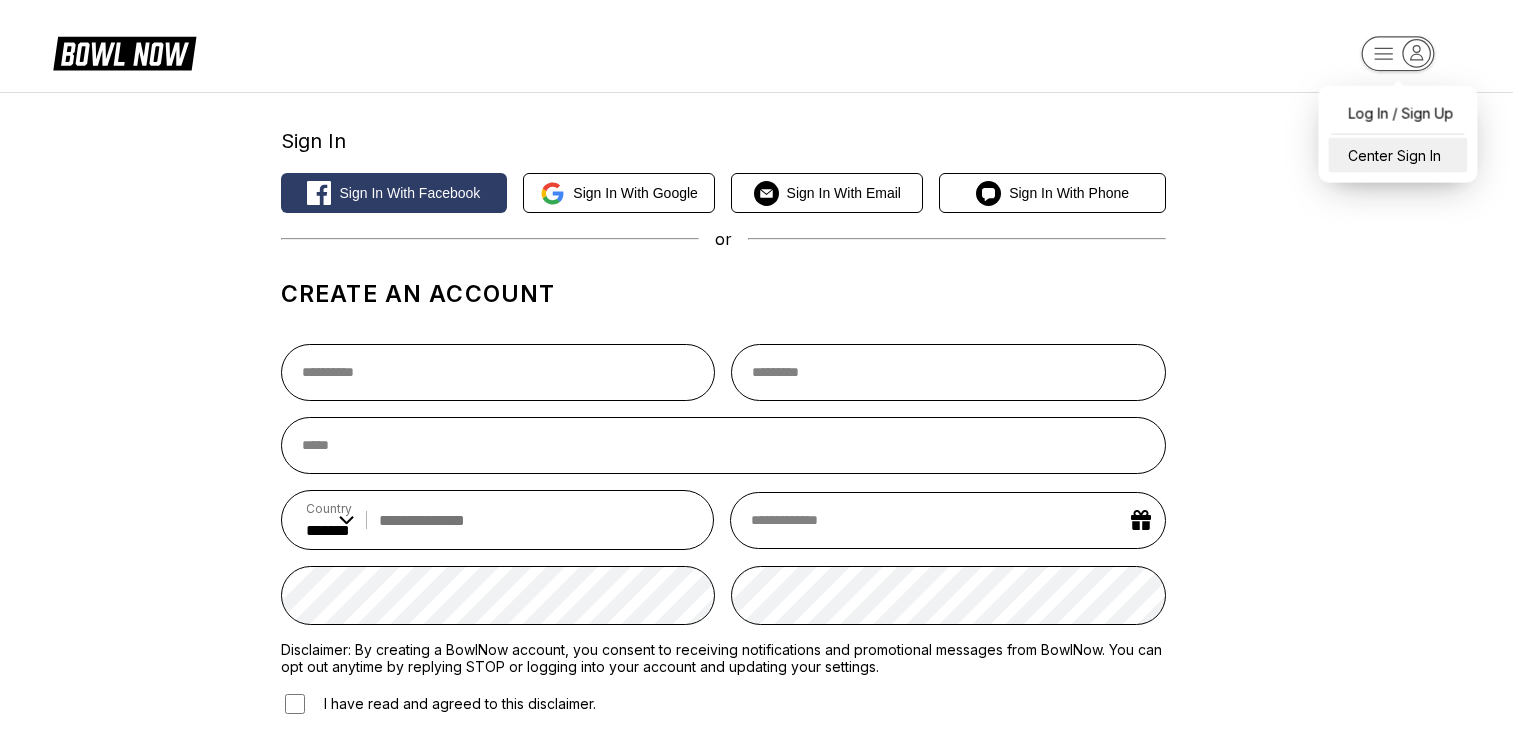 click on "Center Sign In" at bounding box center [1397, 155] 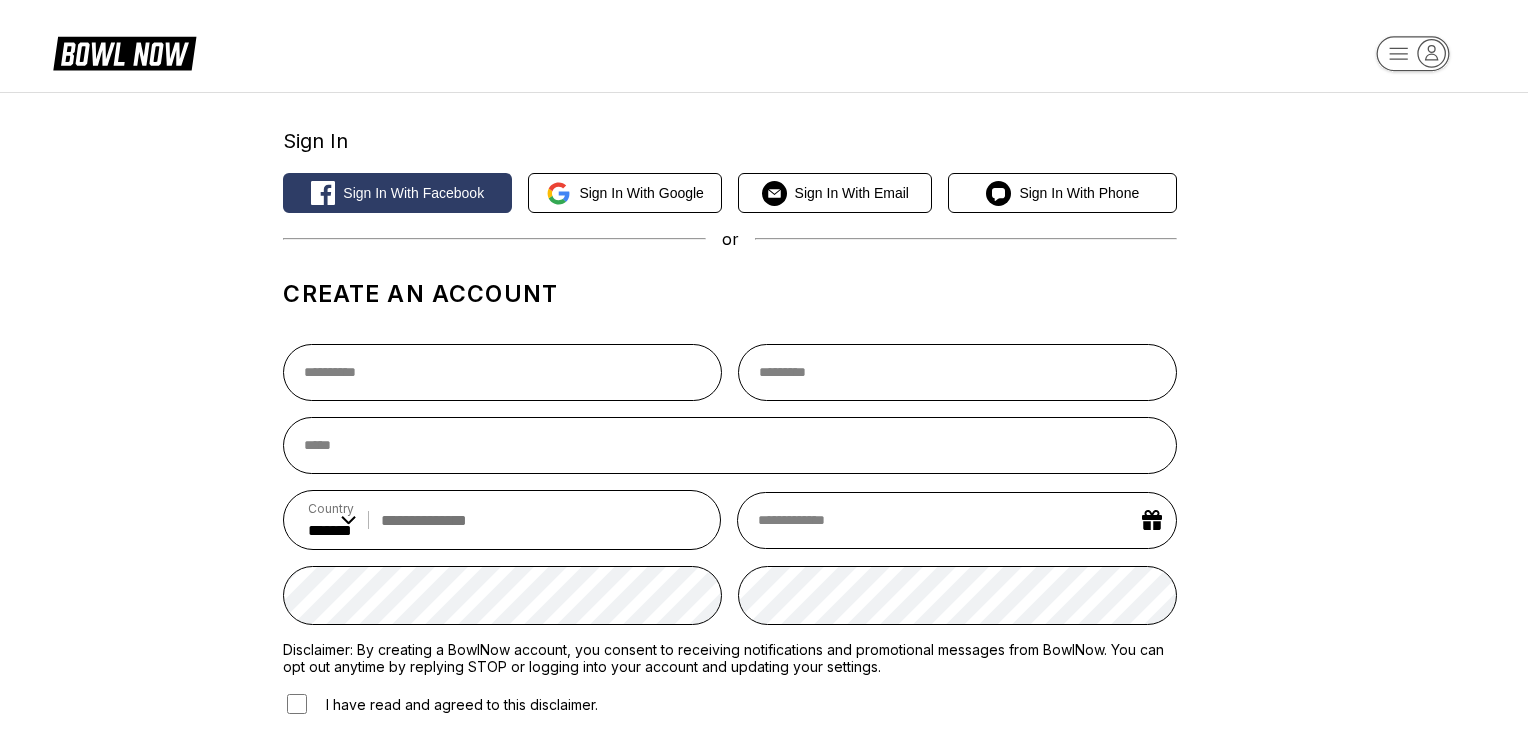 select on "**" 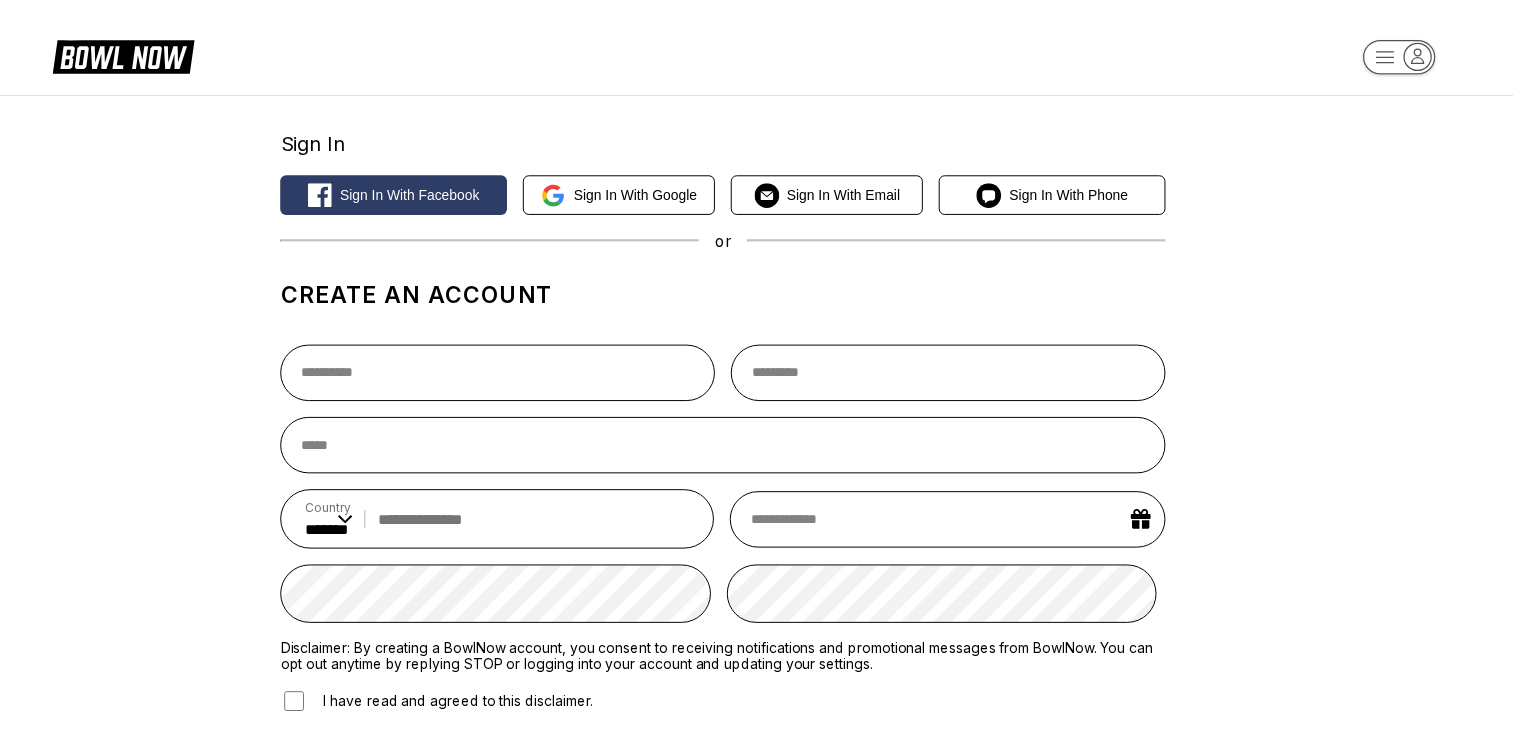 scroll, scrollTop: 0, scrollLeft: 0, axis: both 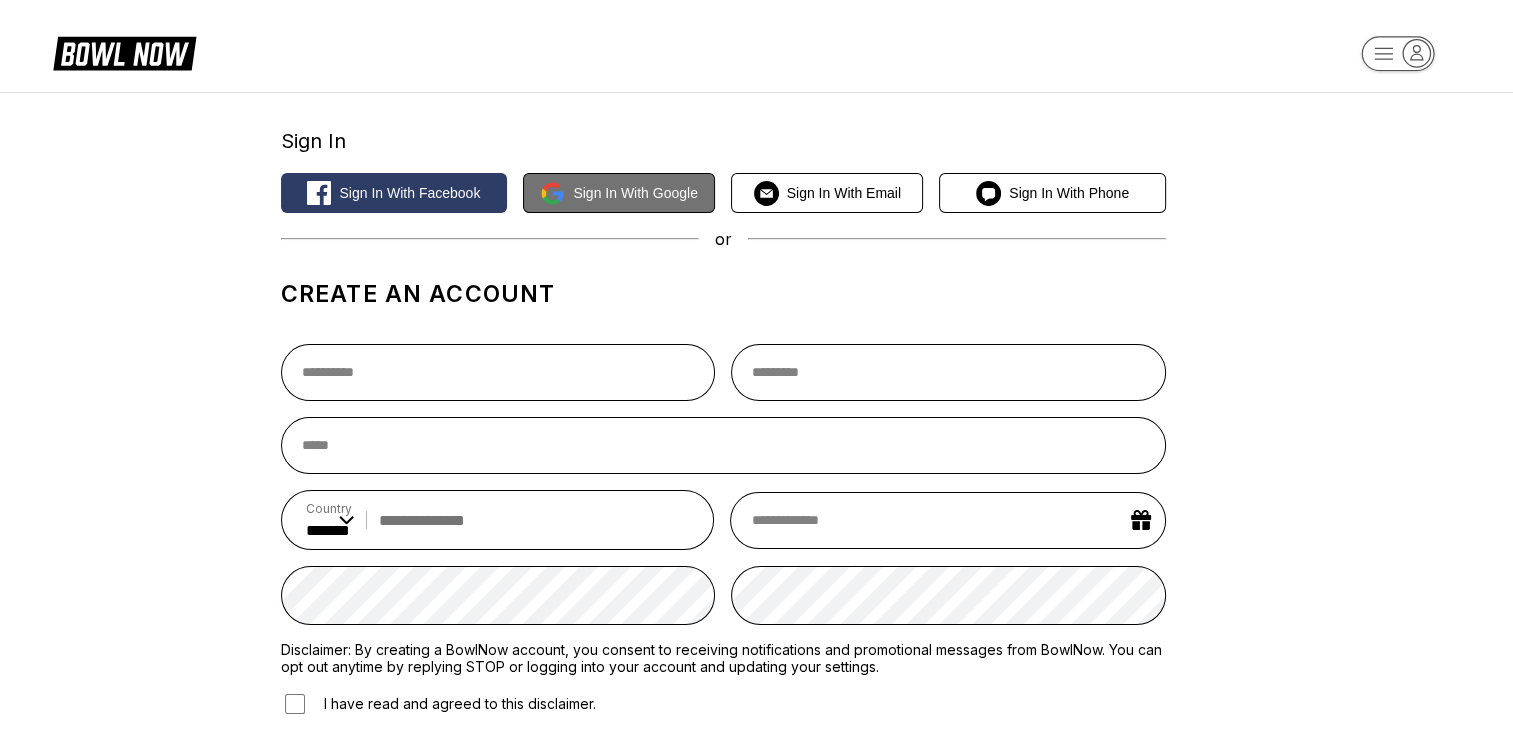 click on "Sign in with Google" at bounding box center [635, 193] 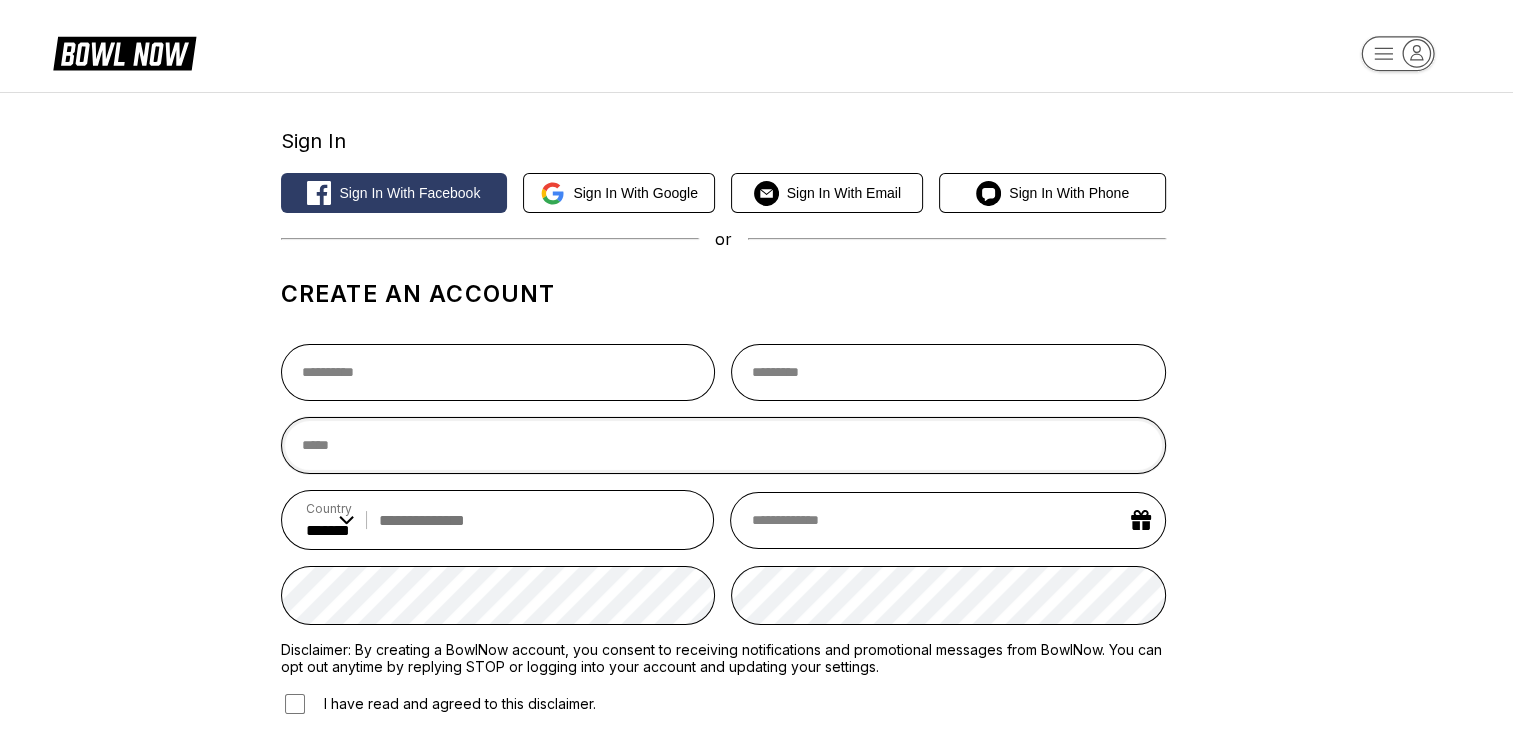 click at bounding box center (723, 445) 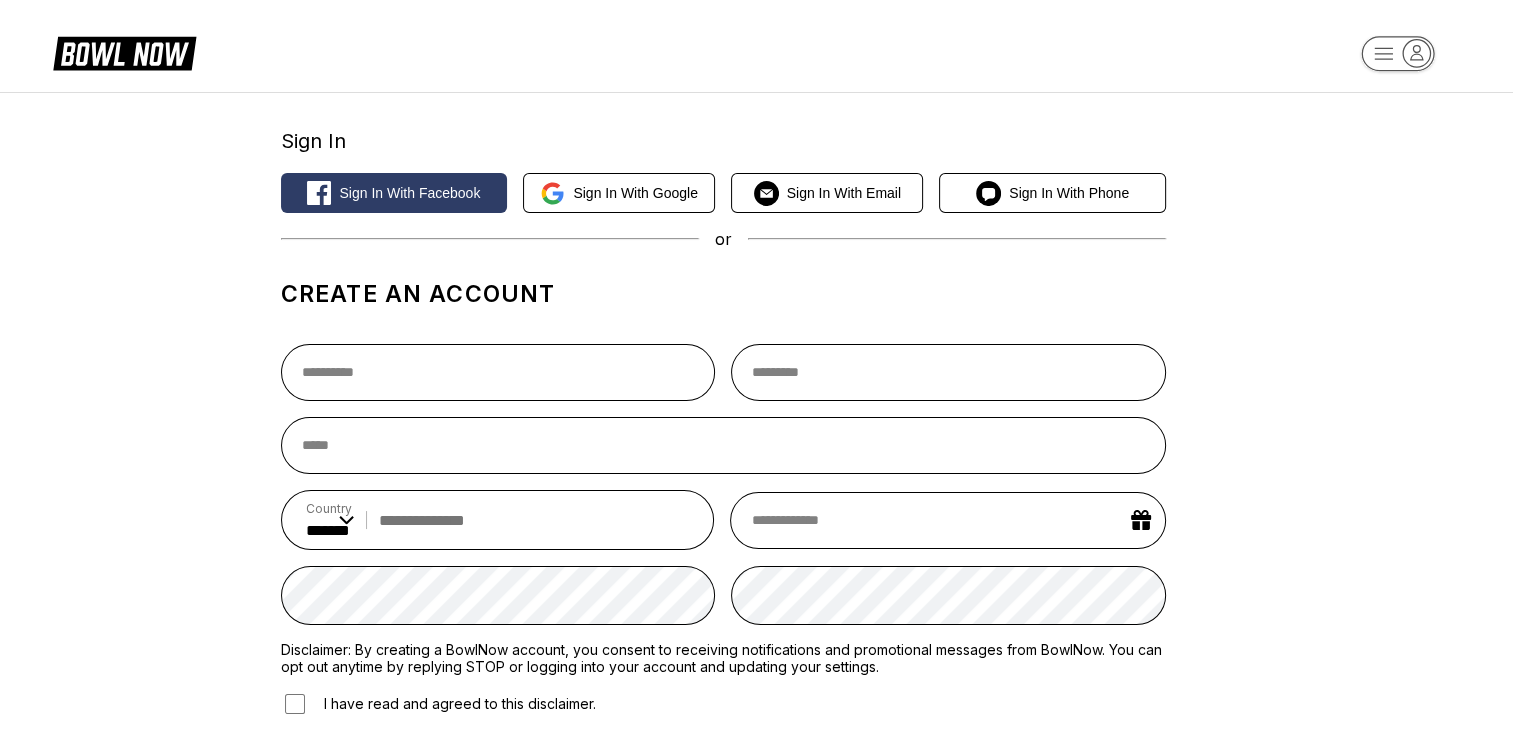 click on "Sign in with Facebook Sign in with Google Sign in with Email Sign in with Phone" at bounding box center (723, 193) 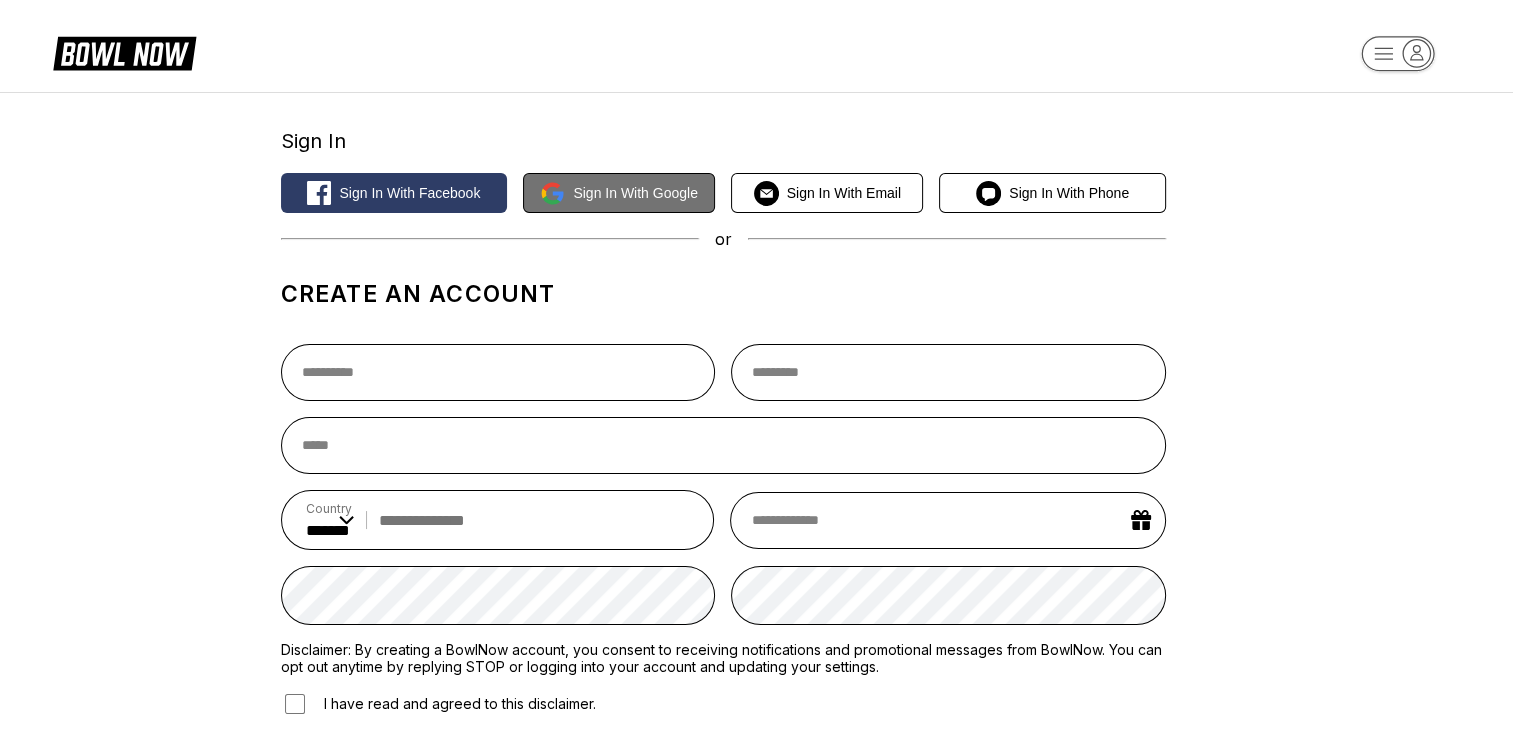 click on "Sign in with Google" at bounding box center [619, 193] 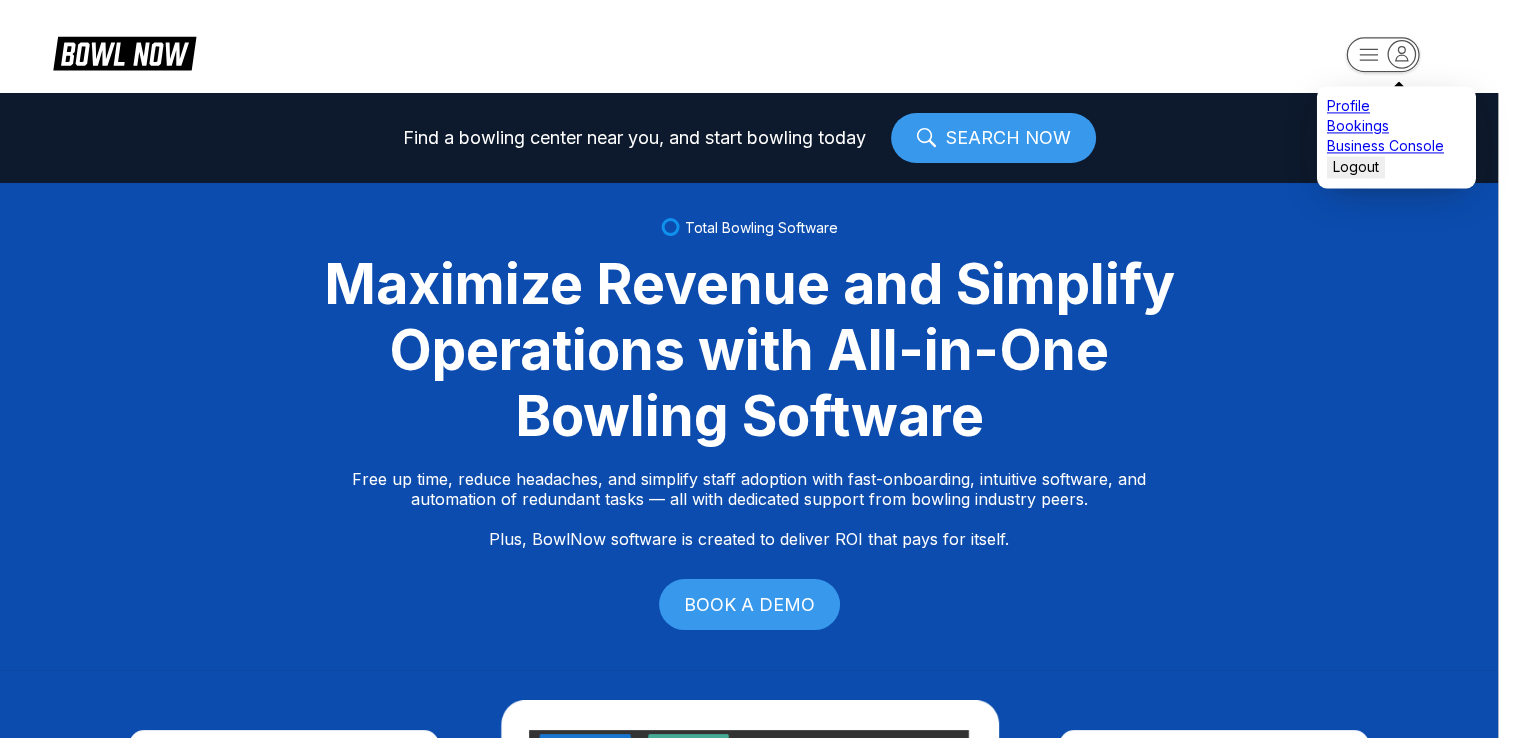 click on "Profile Bookings Business Console Logout Find a bowling center near you, and start bowling today SEARCH NOW Total Bowling Software Maximize Revenue and Simplify Operations with All-in-One Bowling Software Free up time, reduce headaches, and simplify staff adoption with fast-onboarding, intuitive software, and  automation of redundant tasks — all with dedicated support from bowling industry peers. Plus, BowlNow software is created to deliver ROI that pays for itself. BOOK A DEMO Free Up Time With Fast Onboarding We know time is critical, so we’ve streamlined our onboarding process to be fast and hassle-free. Even better, you’ll have on-demand, hands-on support from bowling industry peers. Intuitive Software to Simplify Staff Adoption Our platform is built to be intuitive, modern, and easy-to-use, ensuring your staff can quickly adopt and stay focused on what matters most—delivering an exceptional customer experience. Automation of Redundant Tasks Created to Deliver ROI That Pays for Itself Fast Track" at bounding box center (756, 369) 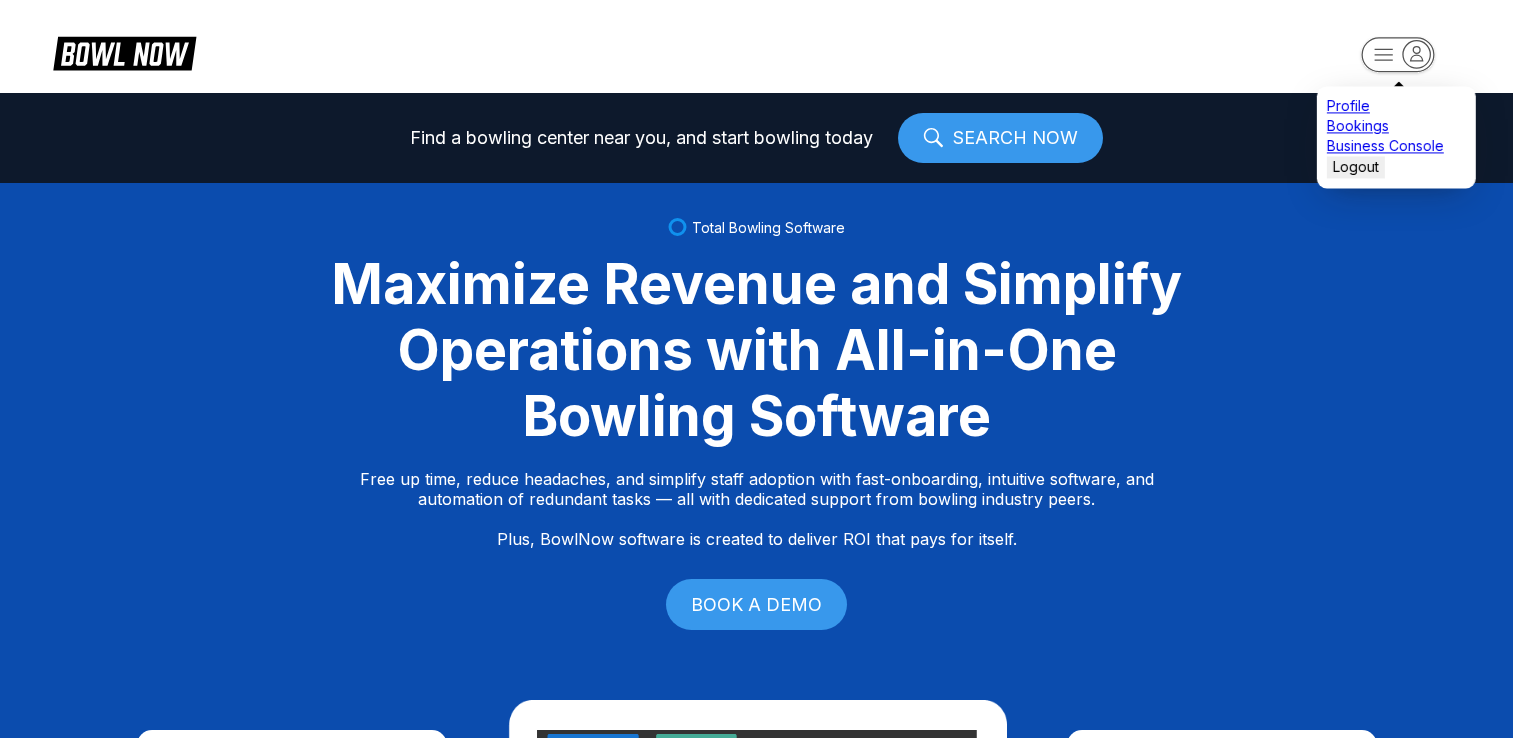 click on "Profile" at bounding box center [1396, 106] 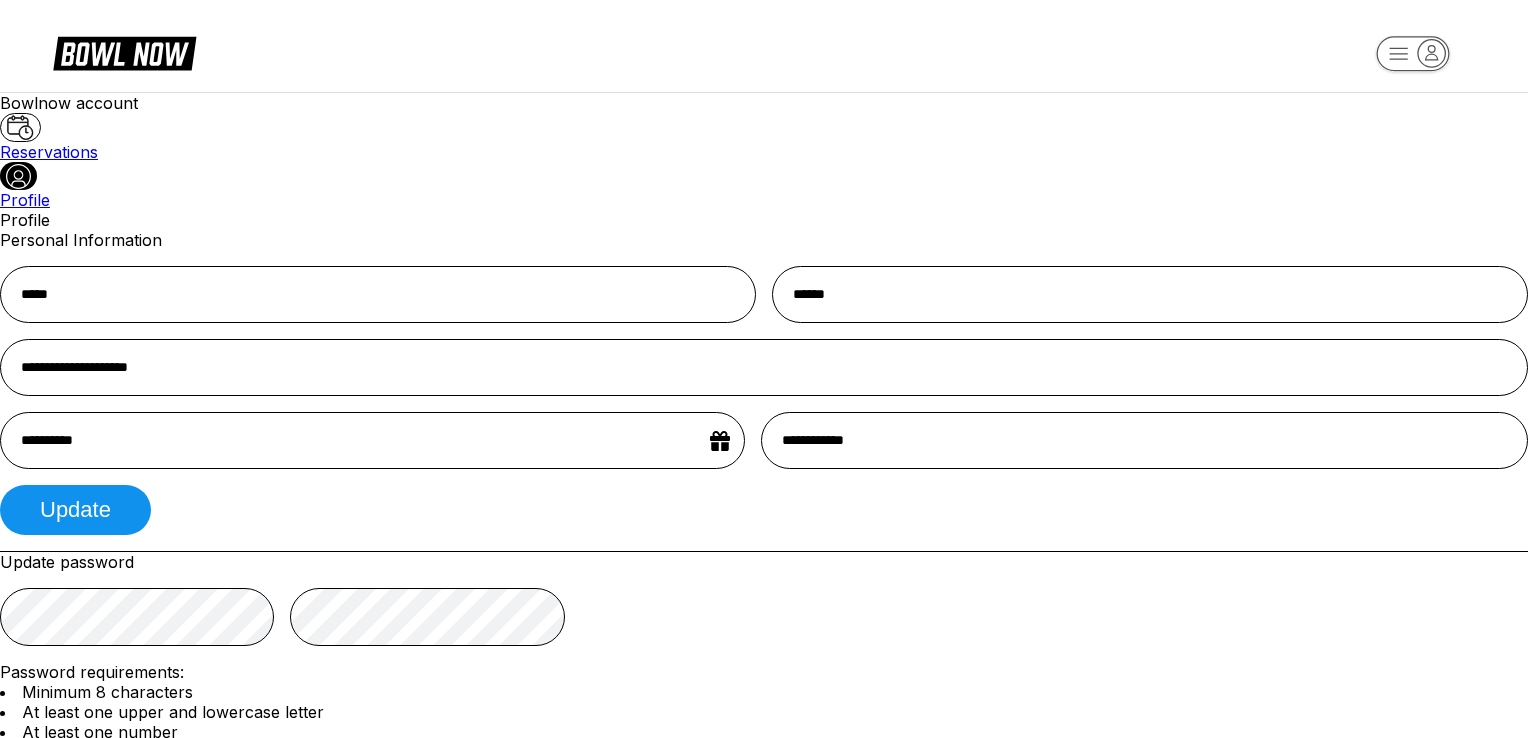 click on "**********" at bounding box center [764, 754] 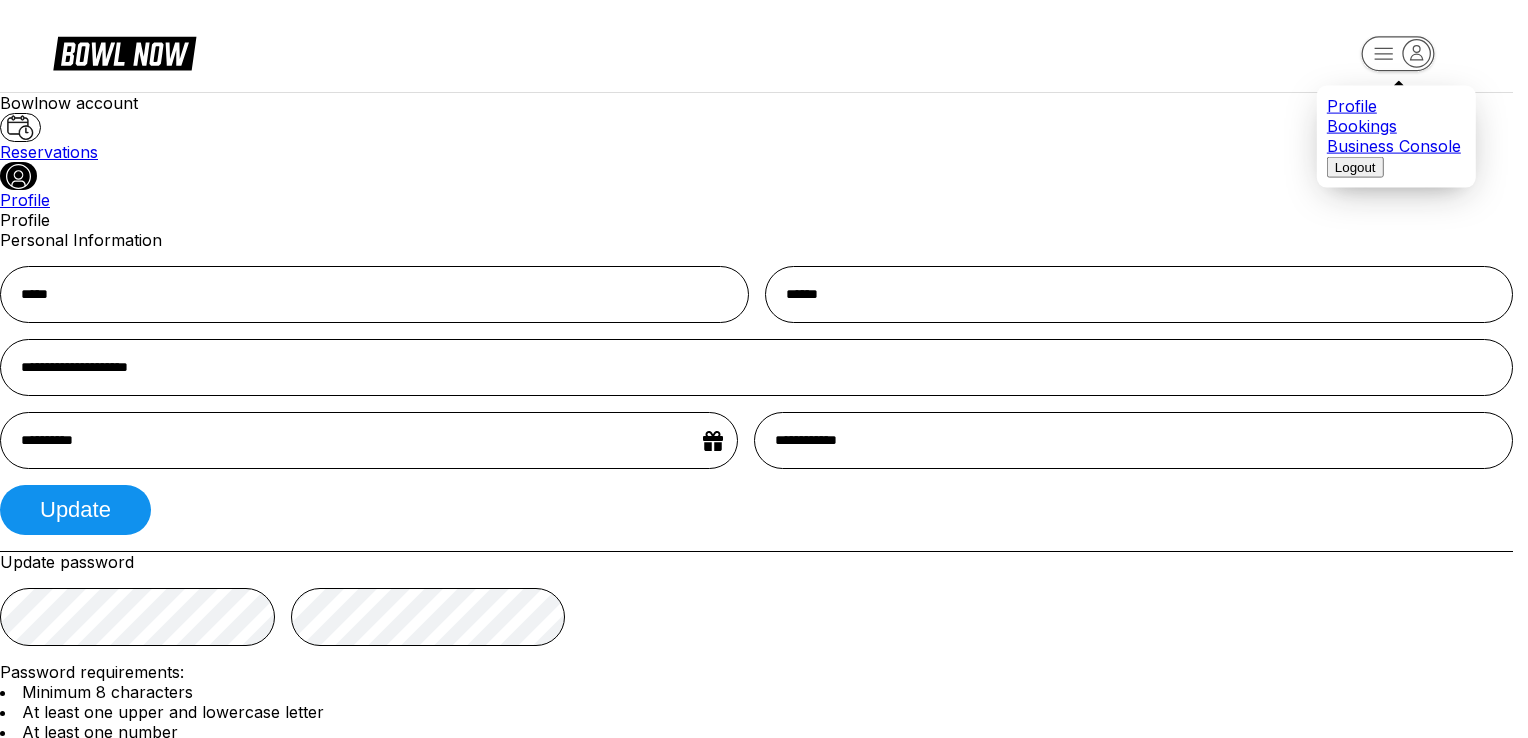 click on "Bookings" at bounding box center (1396, 126) 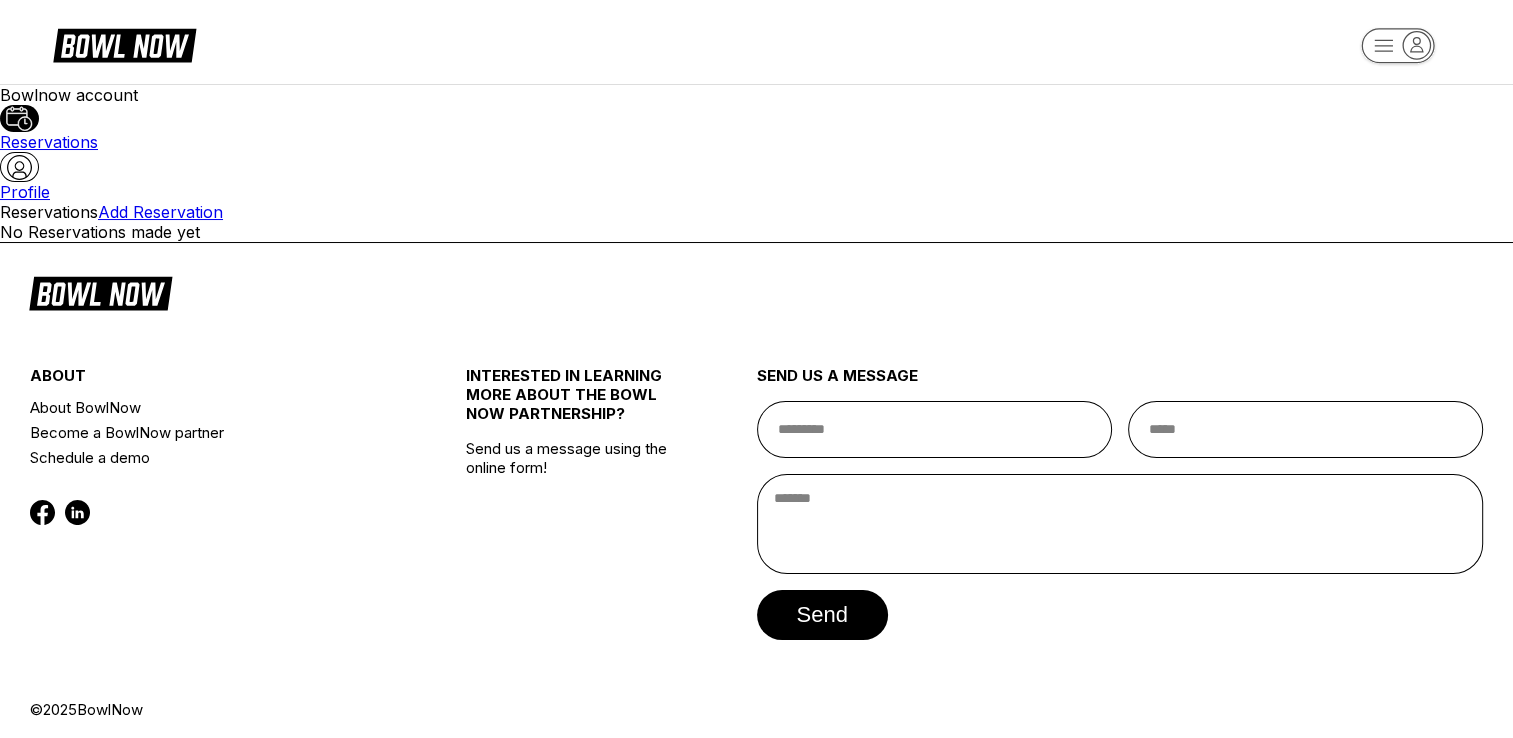 scroll, scrollTop: 8, scrollLeft: 0, axis: vertical 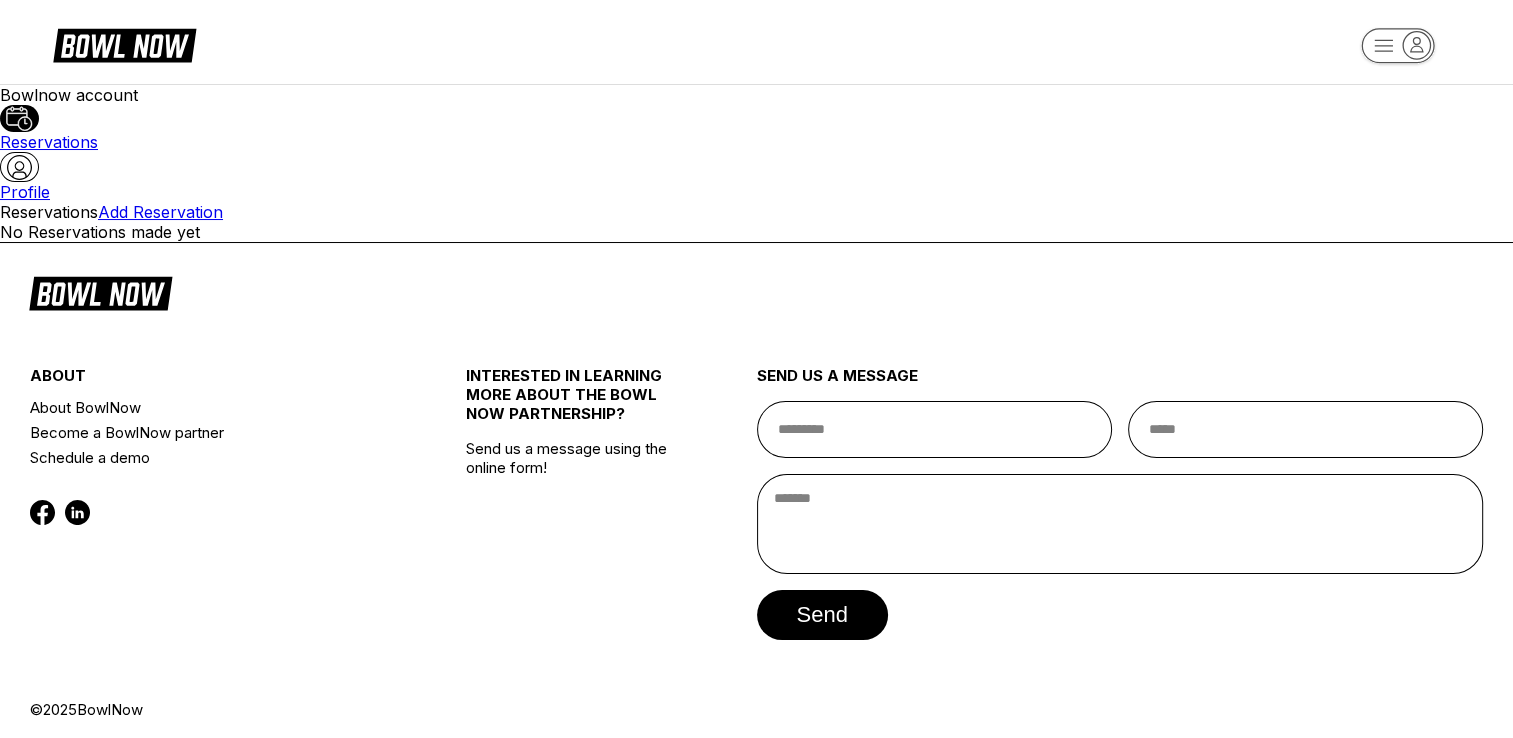 click on "Profile" at bounding box center (756, 177) 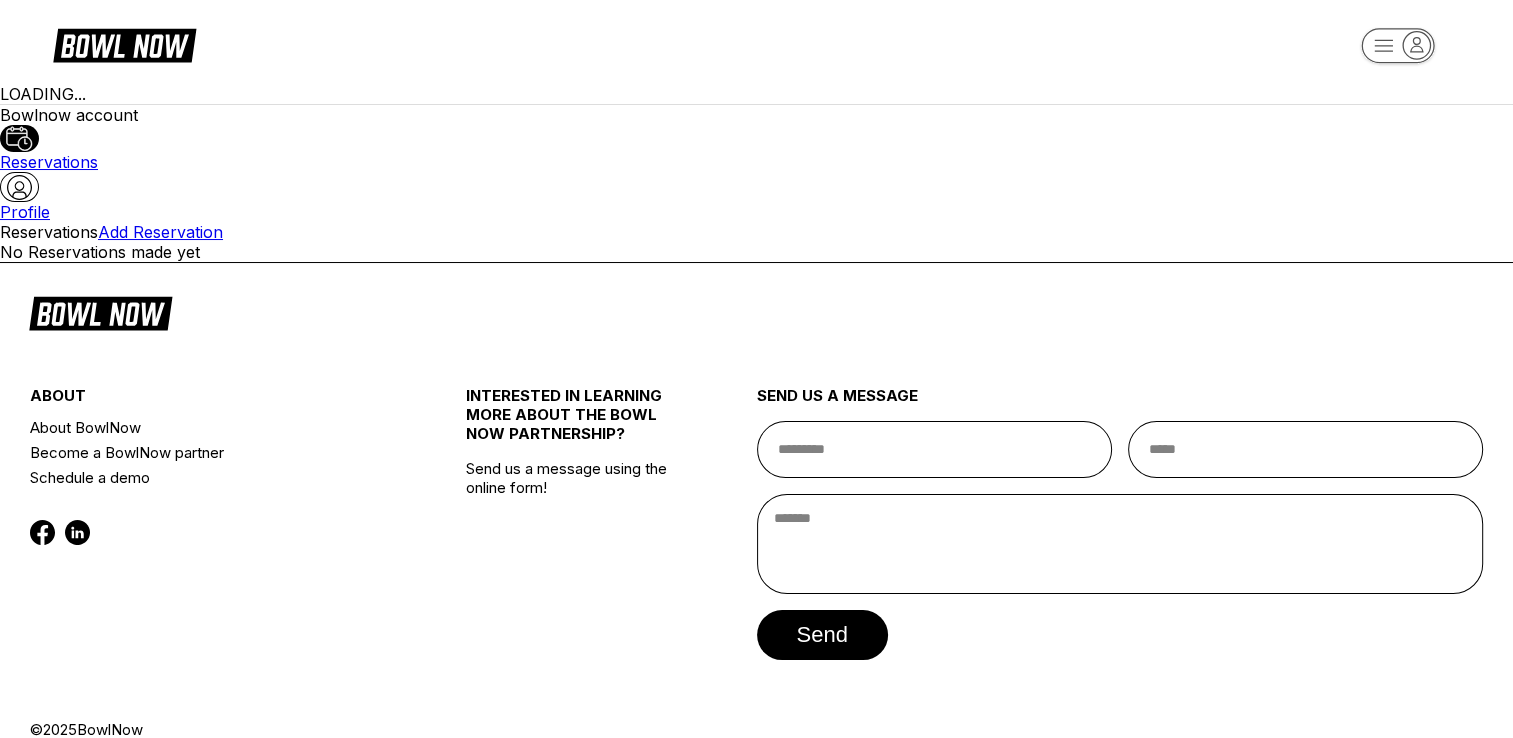 scroll, scrollTop: 0, scrollLeft: 0, axis: both 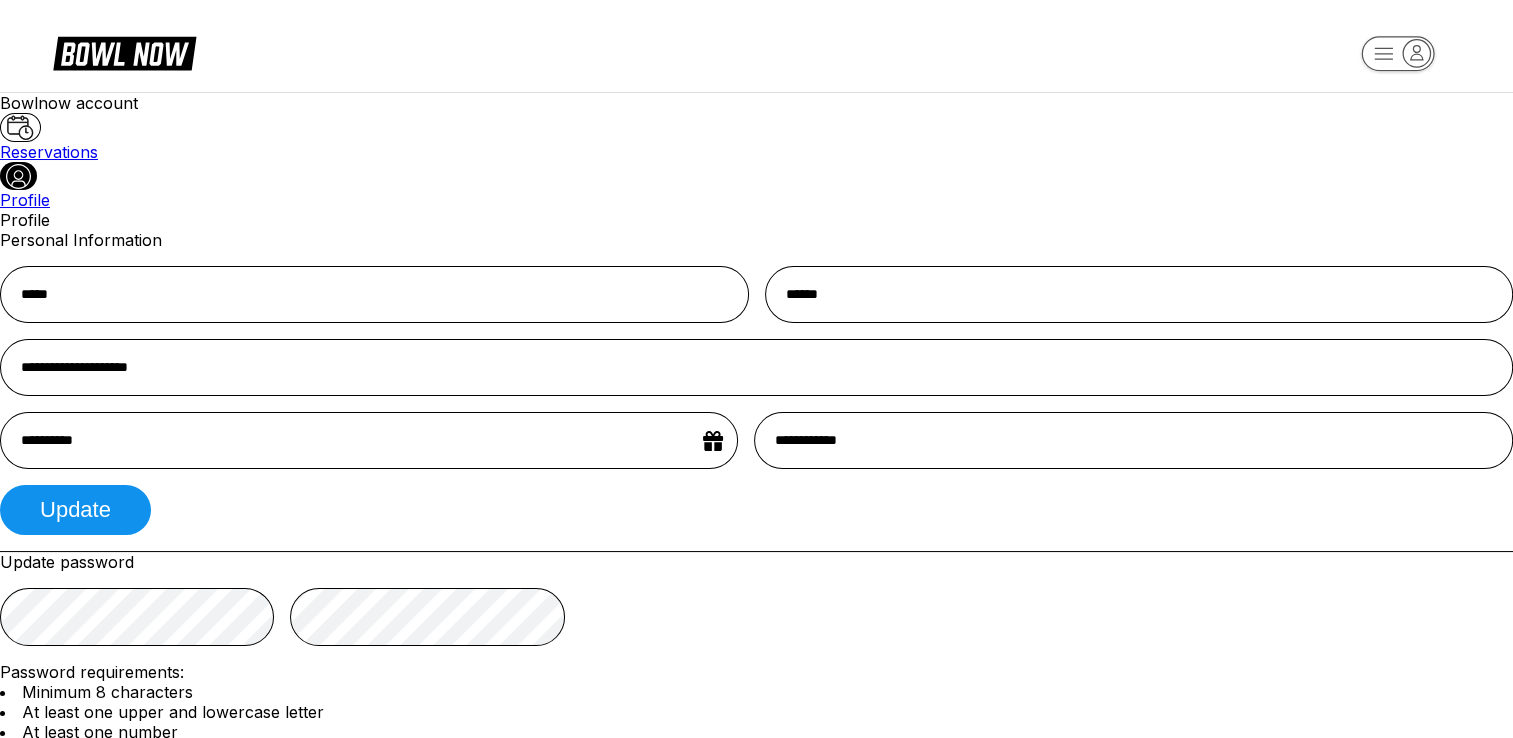 click on "Profile" at bounding box center (756, 186) 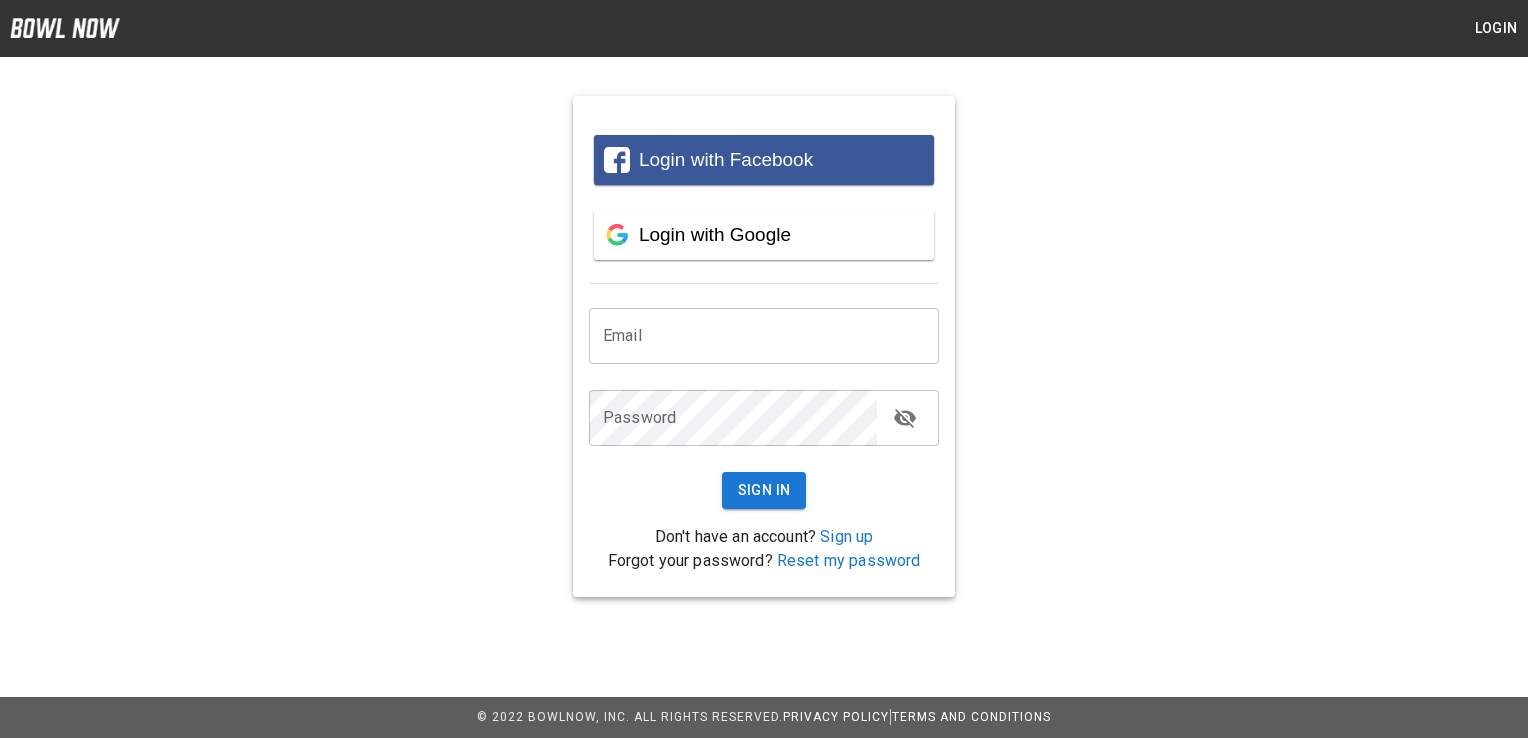 scroll, scrollTop: 0, scrollLeft: 0, axis: both 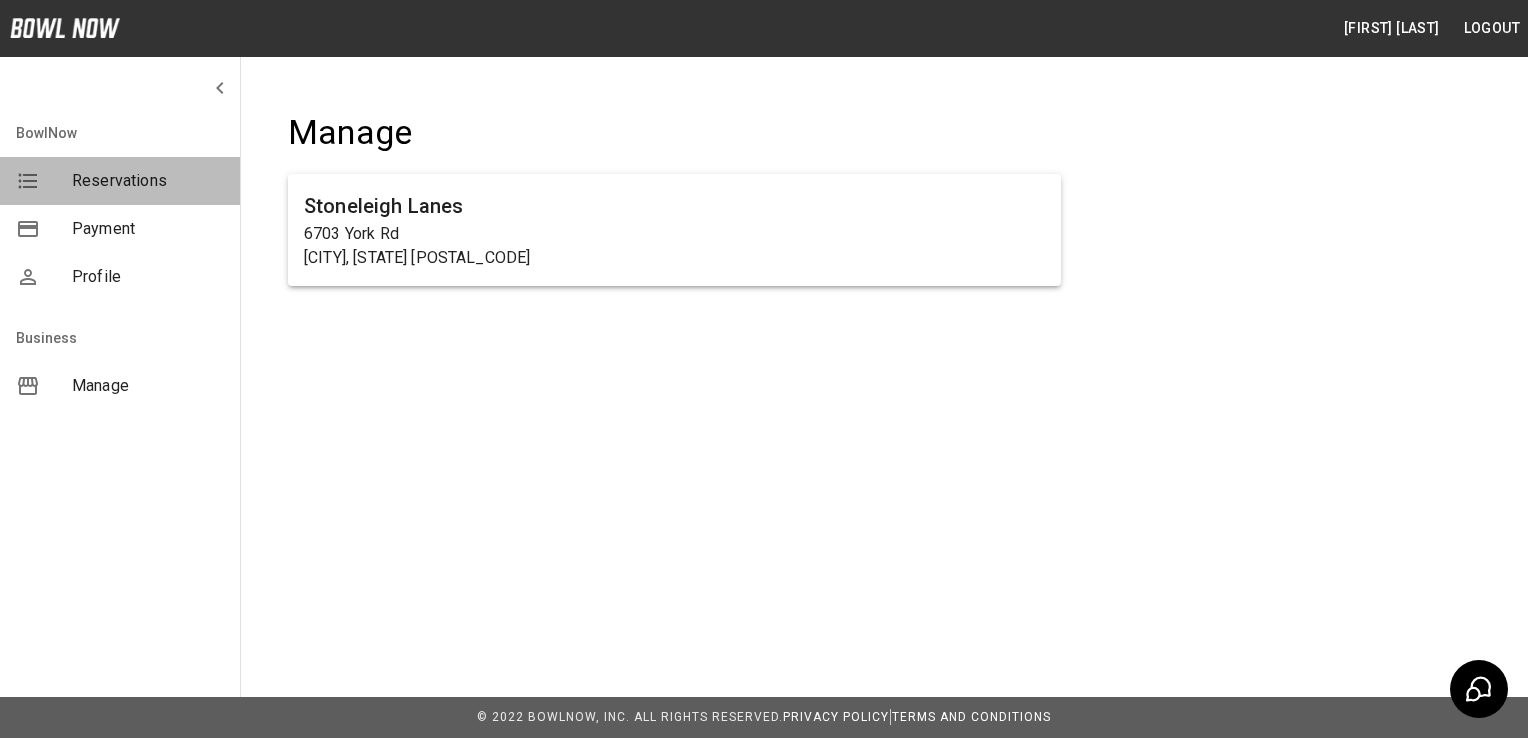 click on "Reservations" at bounding box center [120, 181] 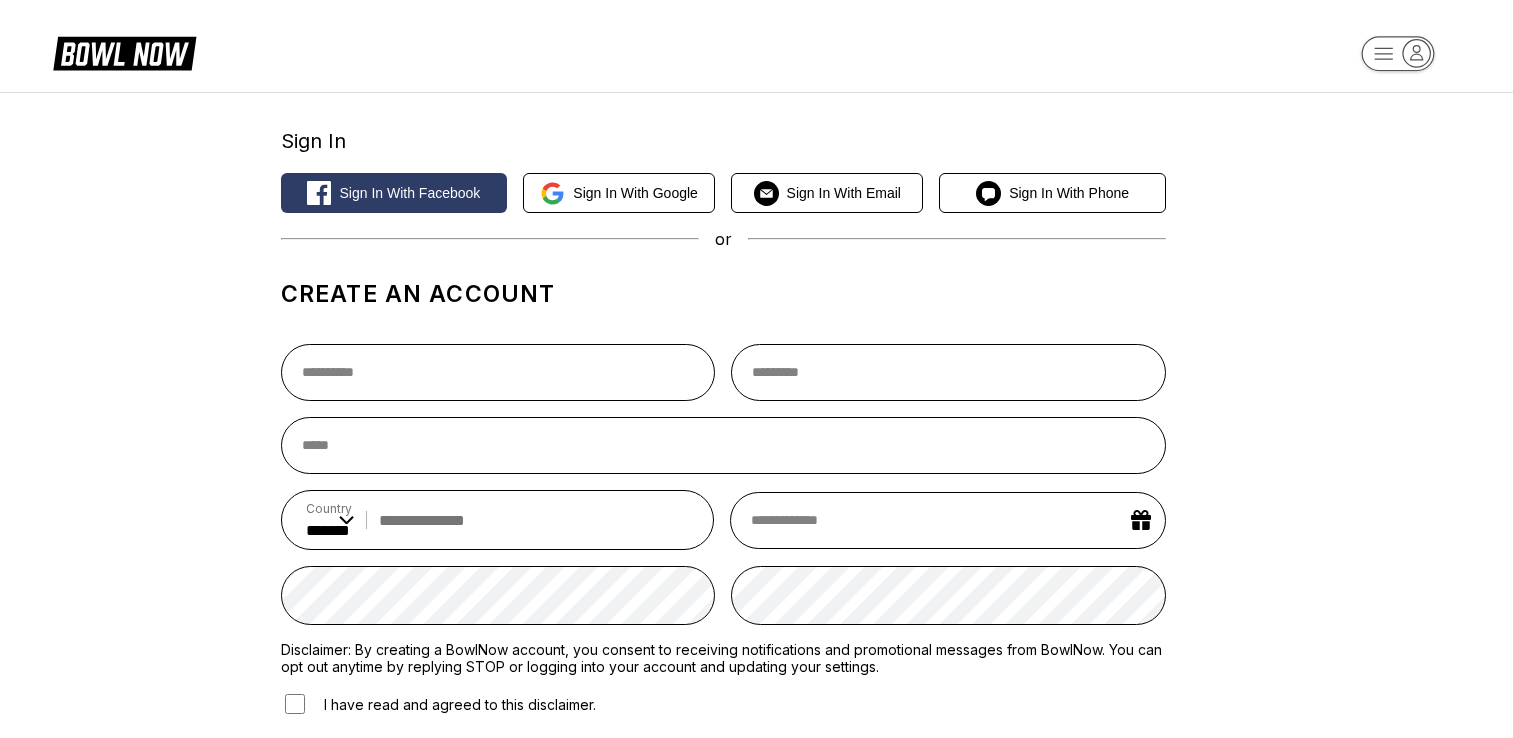 select on "**" 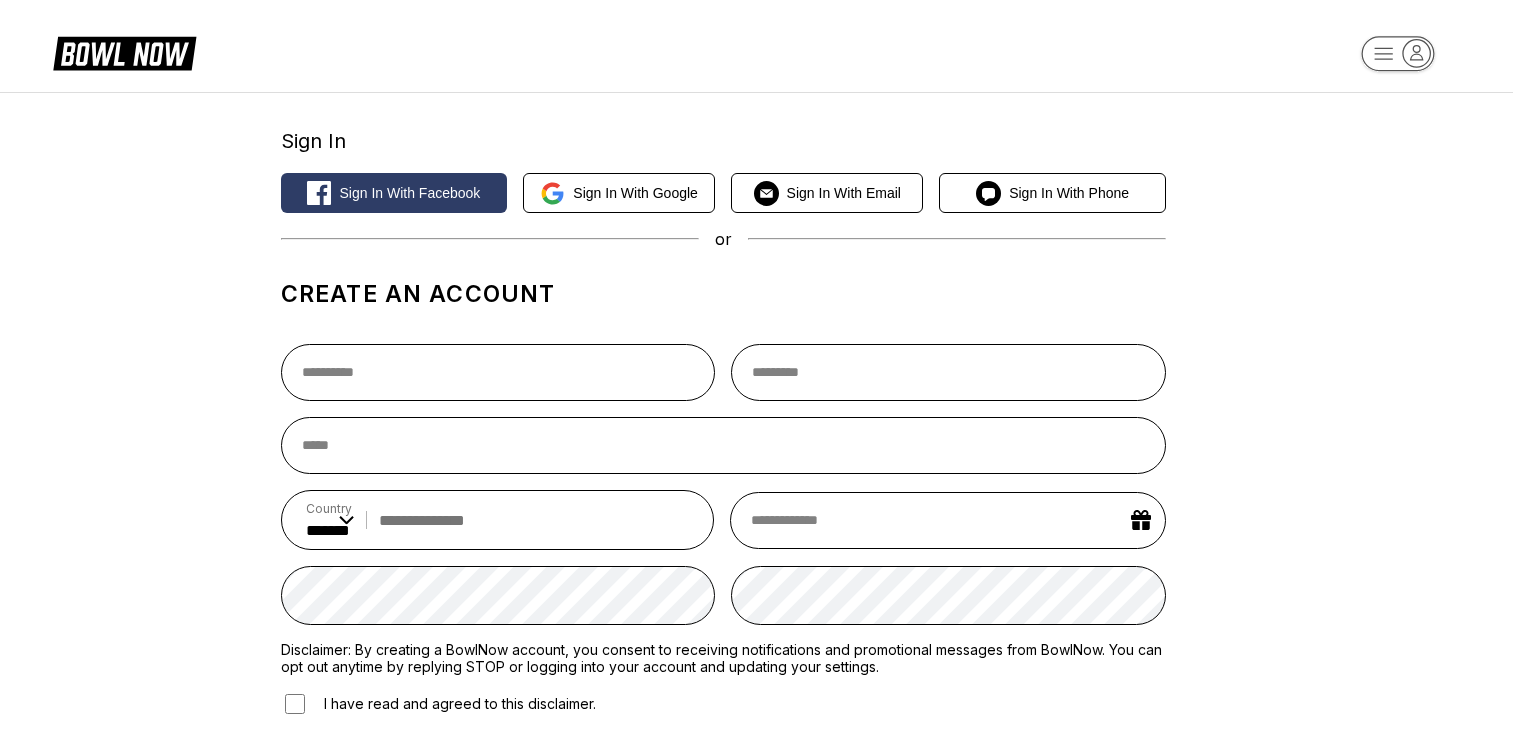 scroll, scrollTop: 0, scrollLeft: 0, axis: both 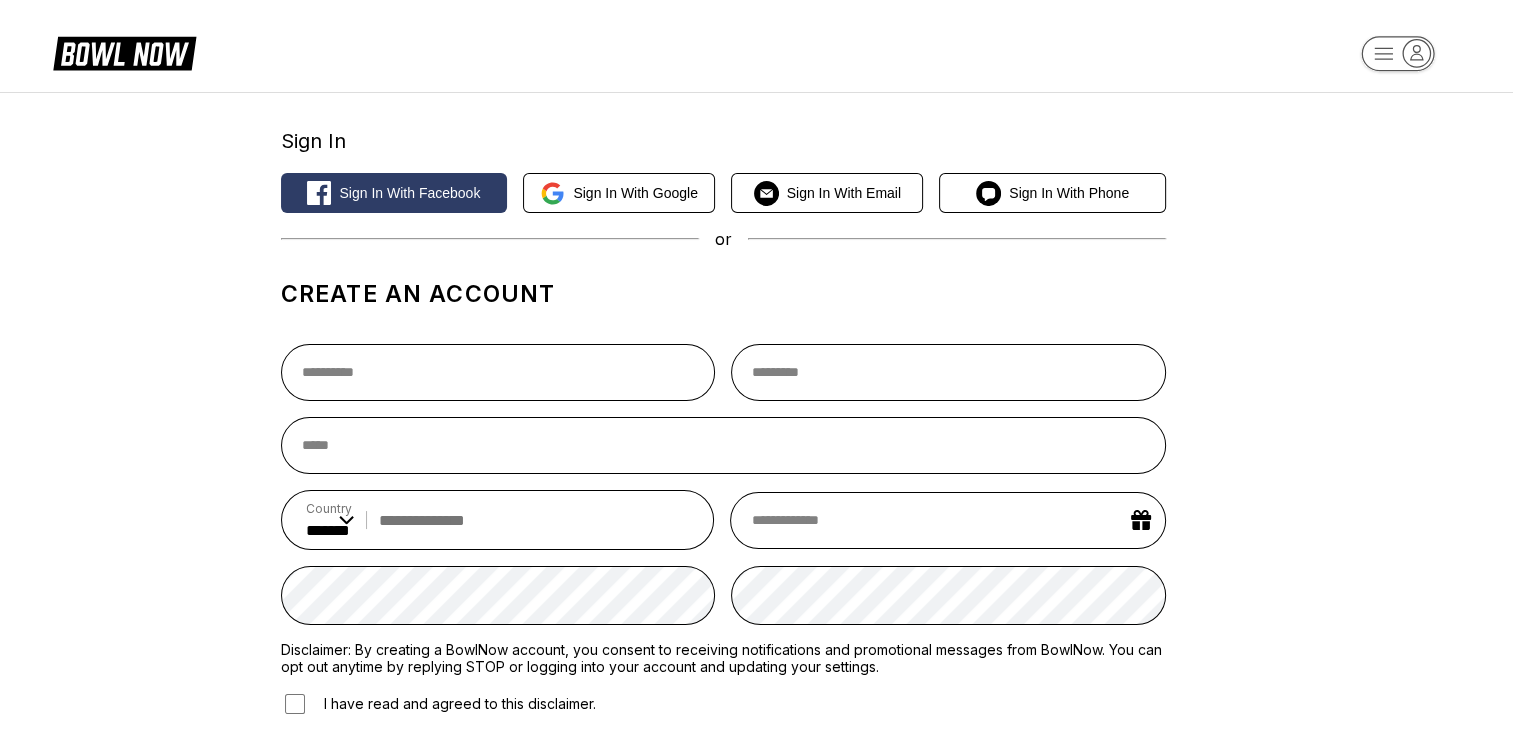 click on "Sign In Sign in with Facebook Sign in with Google Sign in with Email Sign in with Phone or Create an account Country ** * *** ** * *** ** * *** ** * ** ** * * ** * * ** * *** ** * *** ** * *** ** * ** ** * * ** * ** ** * ** ** * *** ** * *** ** * *** ** * *** ** * * ** * *** ** * ** ** * *** ** * *** ** * *** ** * *** ** * *** ** * *** ** * * ** * *** ** * *** ** * *** ** * ** ** * * ** * *** ** * *** ** * *** ** * *** ** * * ** * ** ** * *** ** * *** ** * *** ** * ** ** * *** ** * *** ** * ** ** * *** ** * ** ** * ** ** * *** ** * ** ** * *** ** * *** ** * ** ** * *** ** * *** ** * ** ** * *** ** * ** ** * * ** * * ** * *** ** * *** ** * *** ** * ** ** * *** ** * *** ** * ** ** * *** ** * *** ** * *** ** * *** ** * *** ** * *** ** * ** ** * *** ** * ** ** * * ** * *** ** * *** ** * ** ** * *** ** * *** ** * *** ** * *** ** * *** ** * *** ** * *** ** * ** ** * *** ** * * ** * *** ** * *** ** * *** ** * *** ** * *** ** * *** ** * ** ** * ** ** * *** ** * *** ** * ** ** * ** ** * *** ** * *** ** * ** ** * *** *" at bounding box center [756, 669] 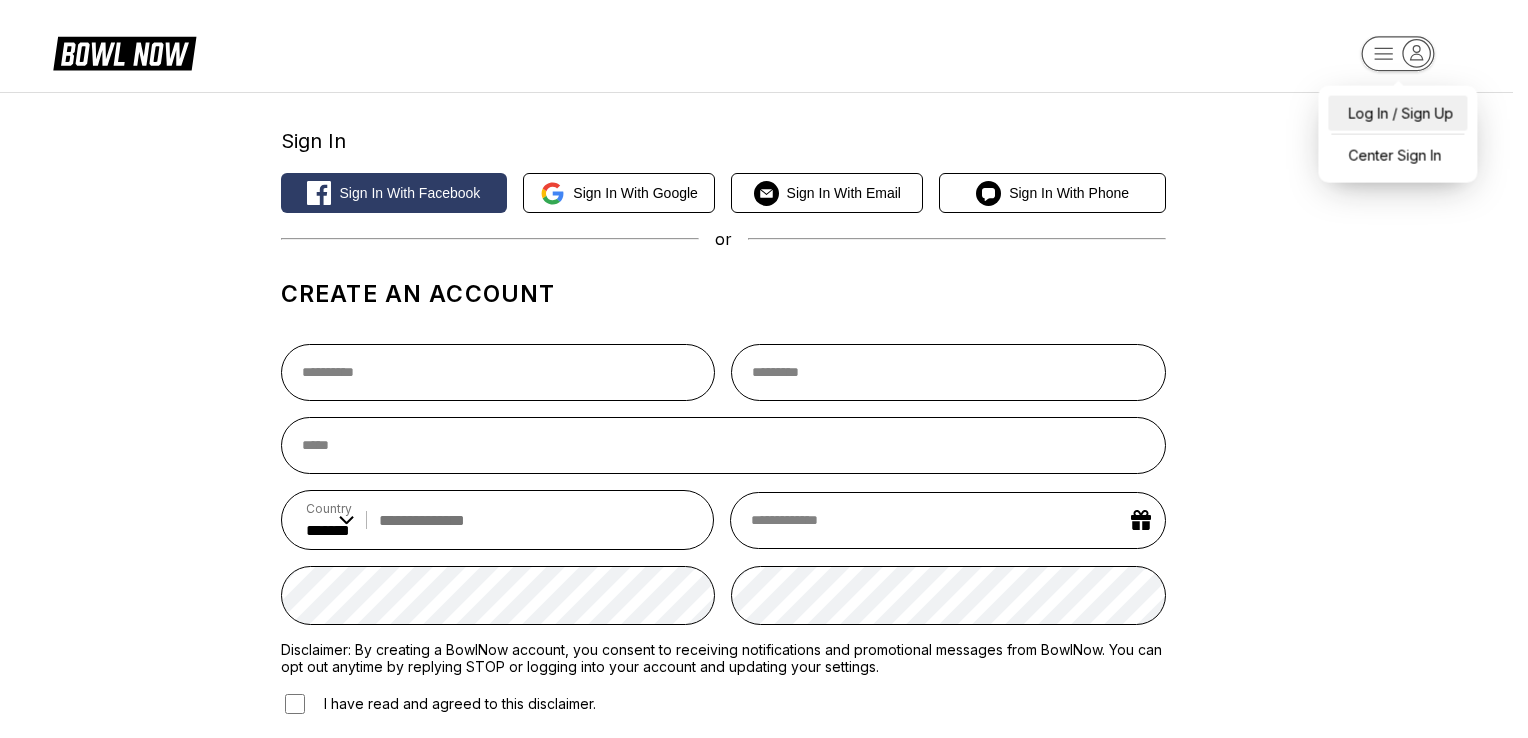 click on "Log In / Sign Up" at bounding box center [1397, 113] 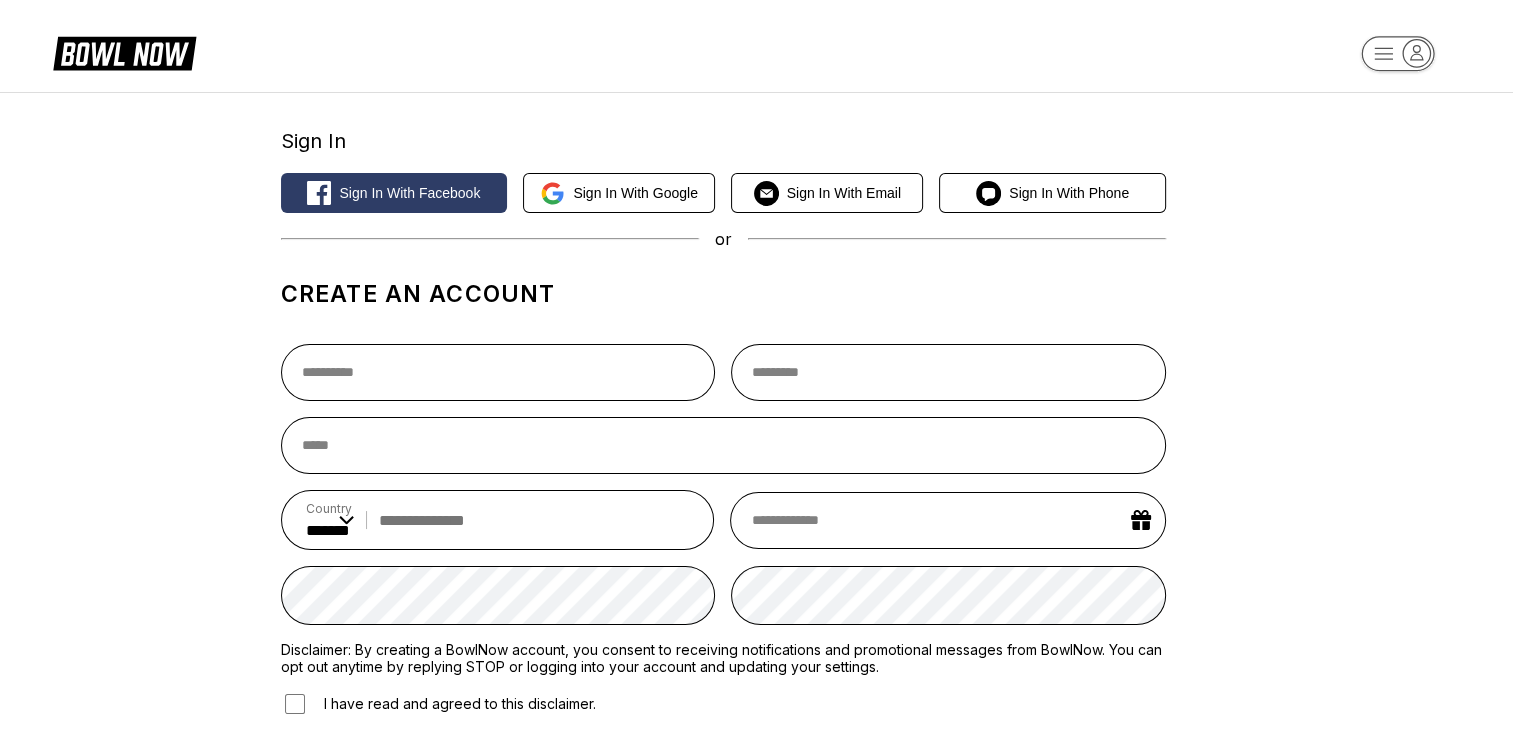click on "Sign In Sign in with Facebook Sign in with Google Sign in with Email Sign in with Phone or Create an account Country ** * *** ** * *** ** * *** ** * ** ** * * ** * * ** * *** ** * *** ** * *** ** * ** ** * * ** * ** ** * ** ** * *** ** * *** ** * *** ** * *** ** * * ** * *** ** * ** ** * *** ** * *** ** * *** ** * *** ** * *** ** * *** ** * * ** * *** ** * *** ** * *** ** * ** ** * * ** * *** ** * *** ** * *** ** * *** ** * * ** * ** ** * *** ** * *** ** * *** ** * ** ** * *** ** * *** ** * ** ** * *** ** * ** ** * ** ** * *** ** * ** ** * *** ** * *** ** * ** ** * *** ** * *** ** * ** ** * *** ** * ** ** * * ** * * ** * *** ** * *** ** * *** ** * ** ** * *** ** * *** ** * ** ** * *** ** * *** ** * *** ** * *** ** * *** ** * *** ** * ** ** * *** ** * ** ** * * ** * *** ** * *** ** * ** ** * *** ** * *** ** * *** ** * *** ** * *** ** * *** ** * *** ** * ** ** * *** ** * * ** * *** ** * *** ** * *** ** * *** ** * *** ** * *** ** * ** ** * ** ** * *** ** * *** ** * ** ** * ** ** * *** ** * *** ** * ** ** * *** *" at bounding box center [756, 669] 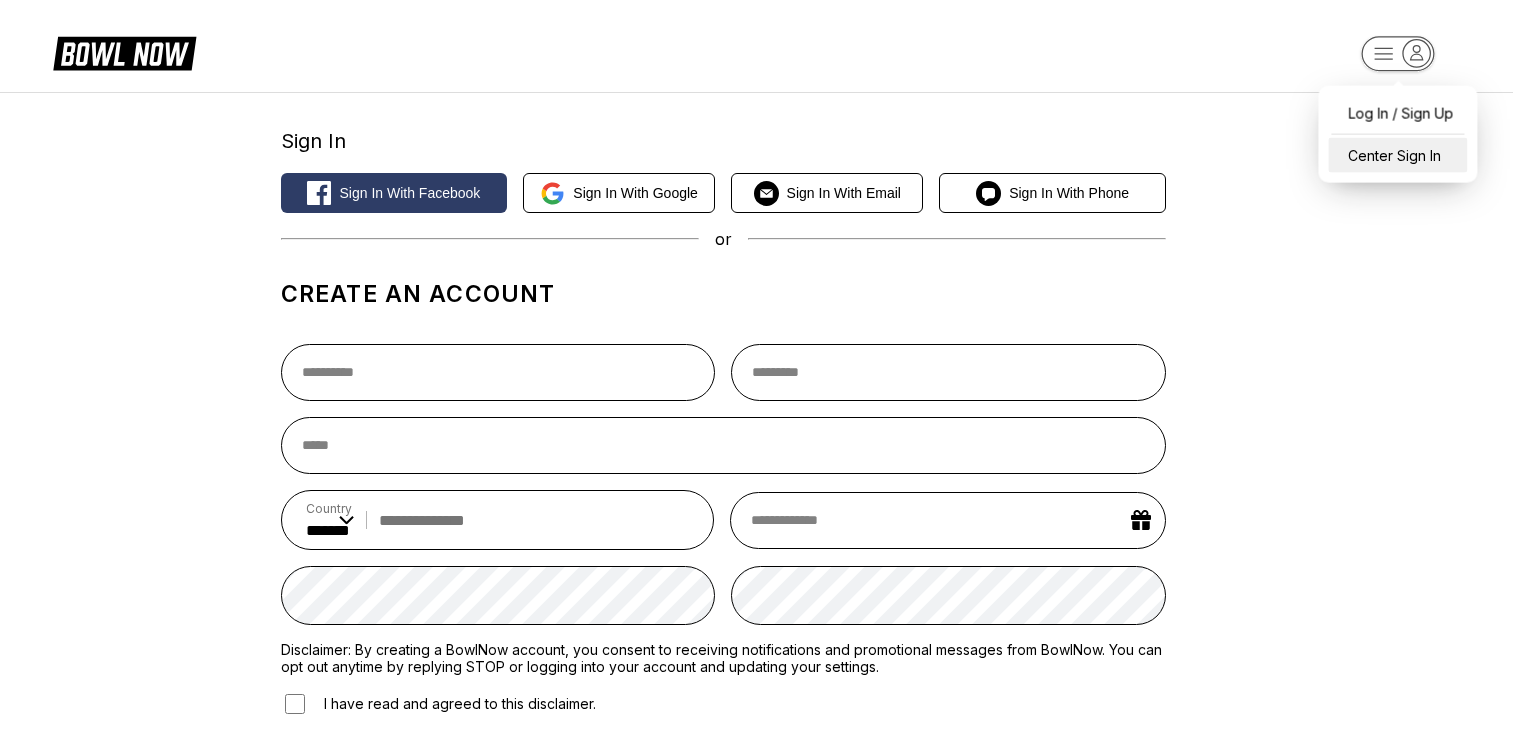 click on "Center Sign In" at bounding box center (1397, 155) 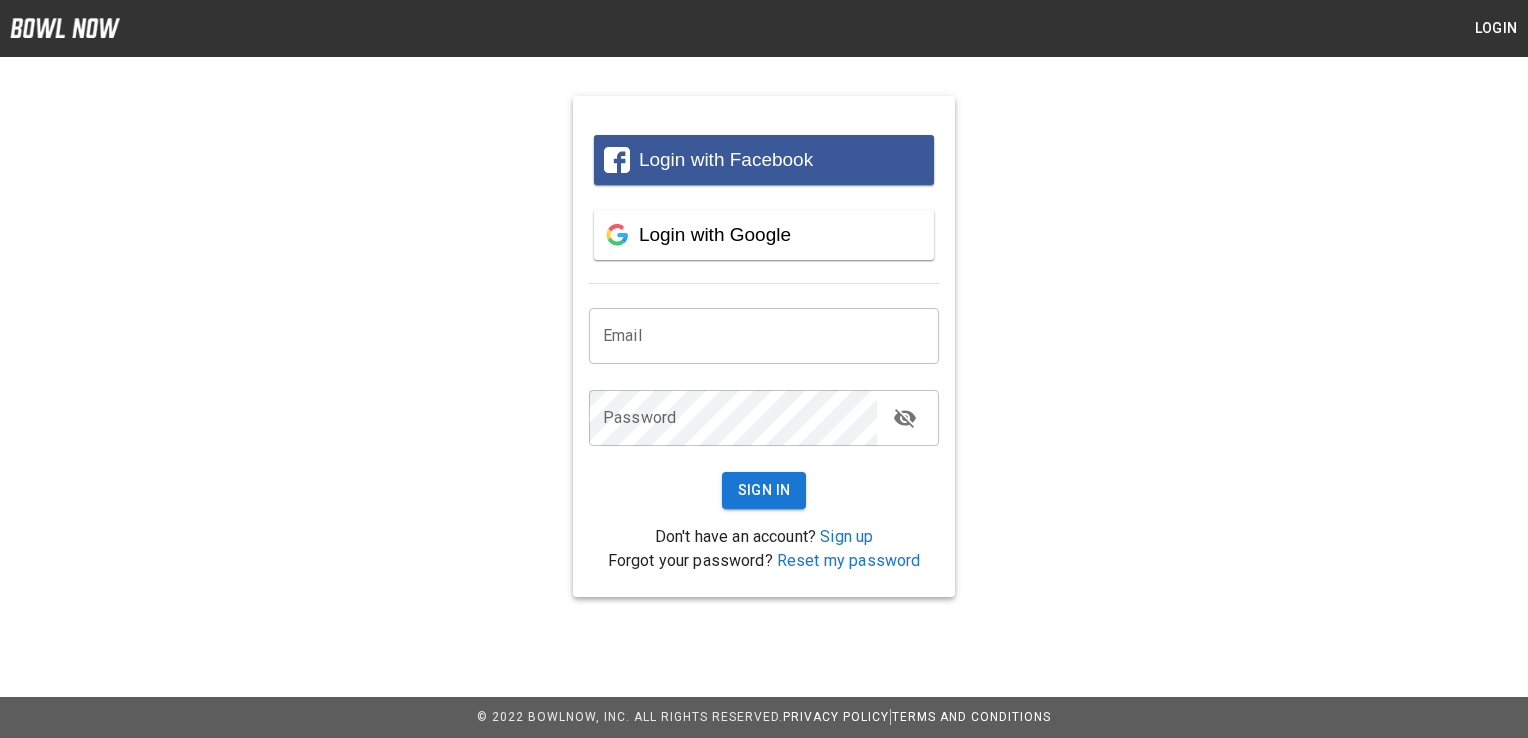 scroll, scrollTop: 0, scrollLeft: 0, axis: both 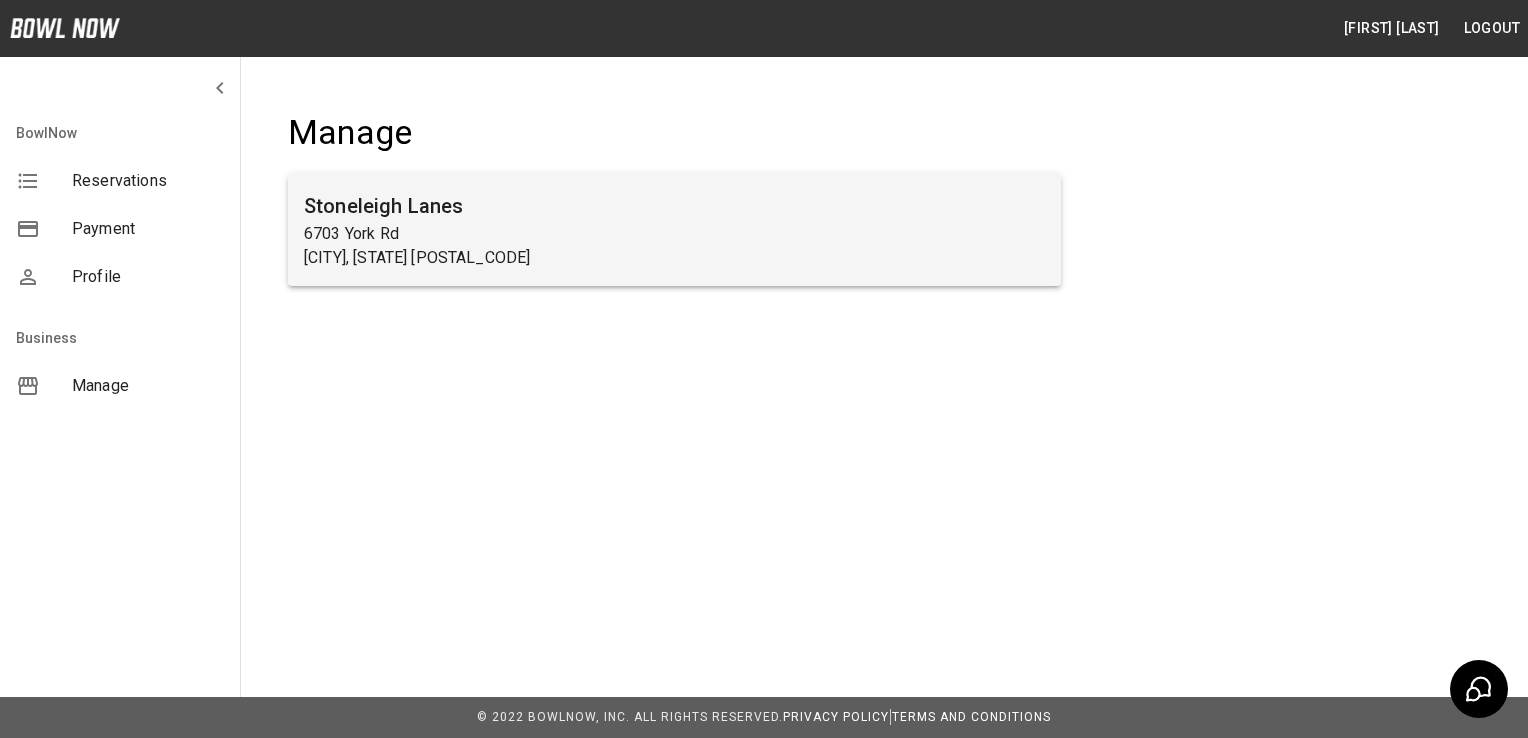 click on "[CITY], [STATE] [POSTAL_CODE]" at bounding box center (674, 258) 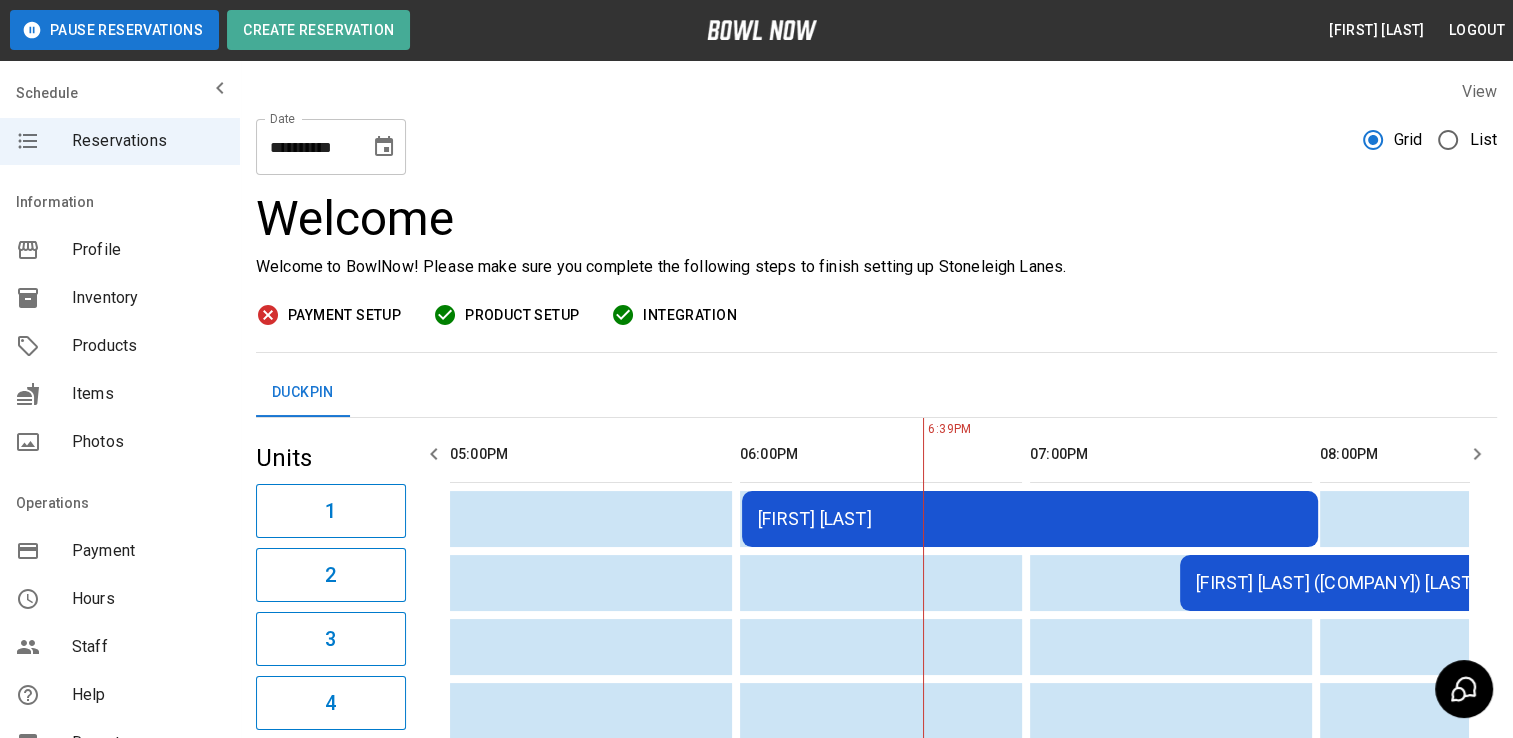 scroll, scrollTop: 0, scrollLeft: 290, axis: horizontal 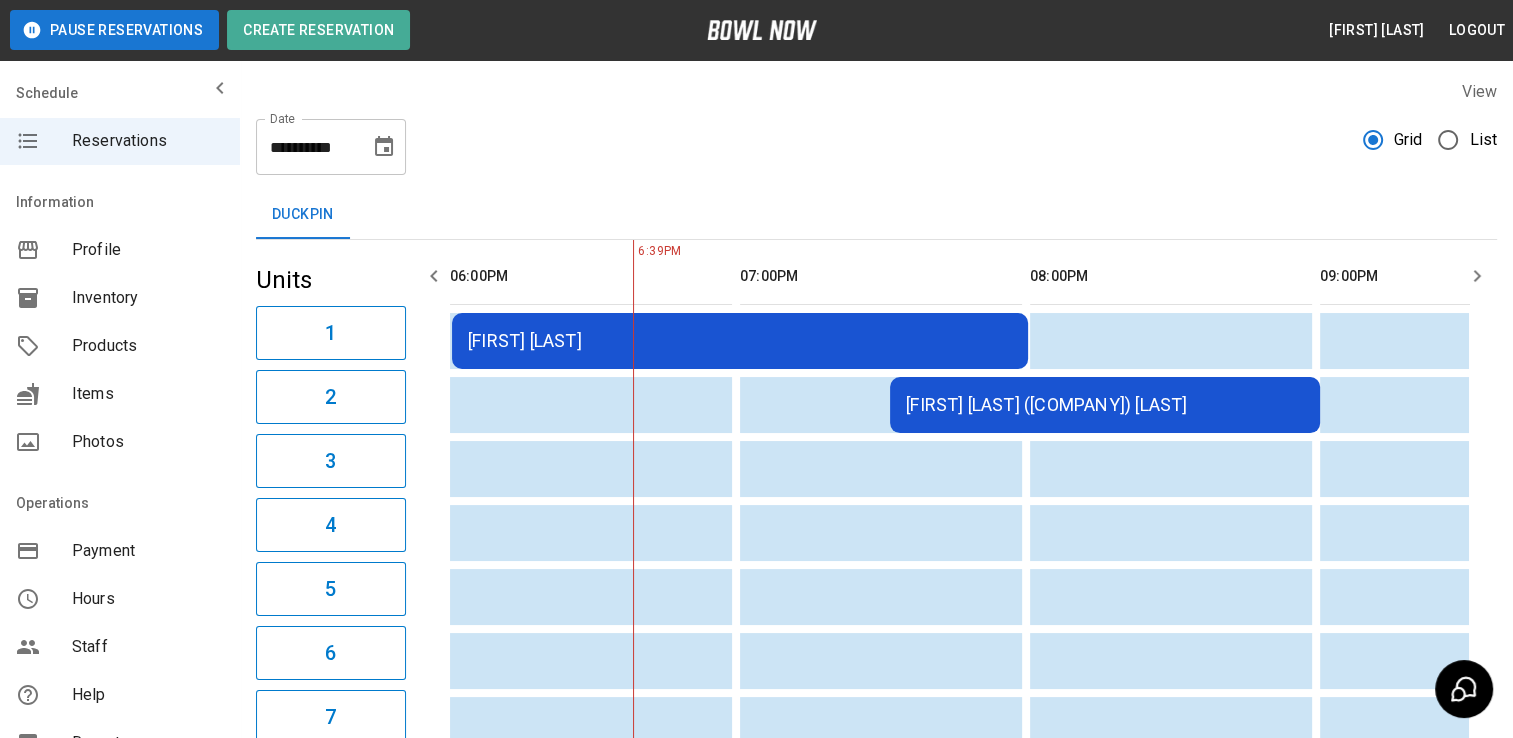 click on "[FIRST] [LAST]" at bounding box center [740, 341] 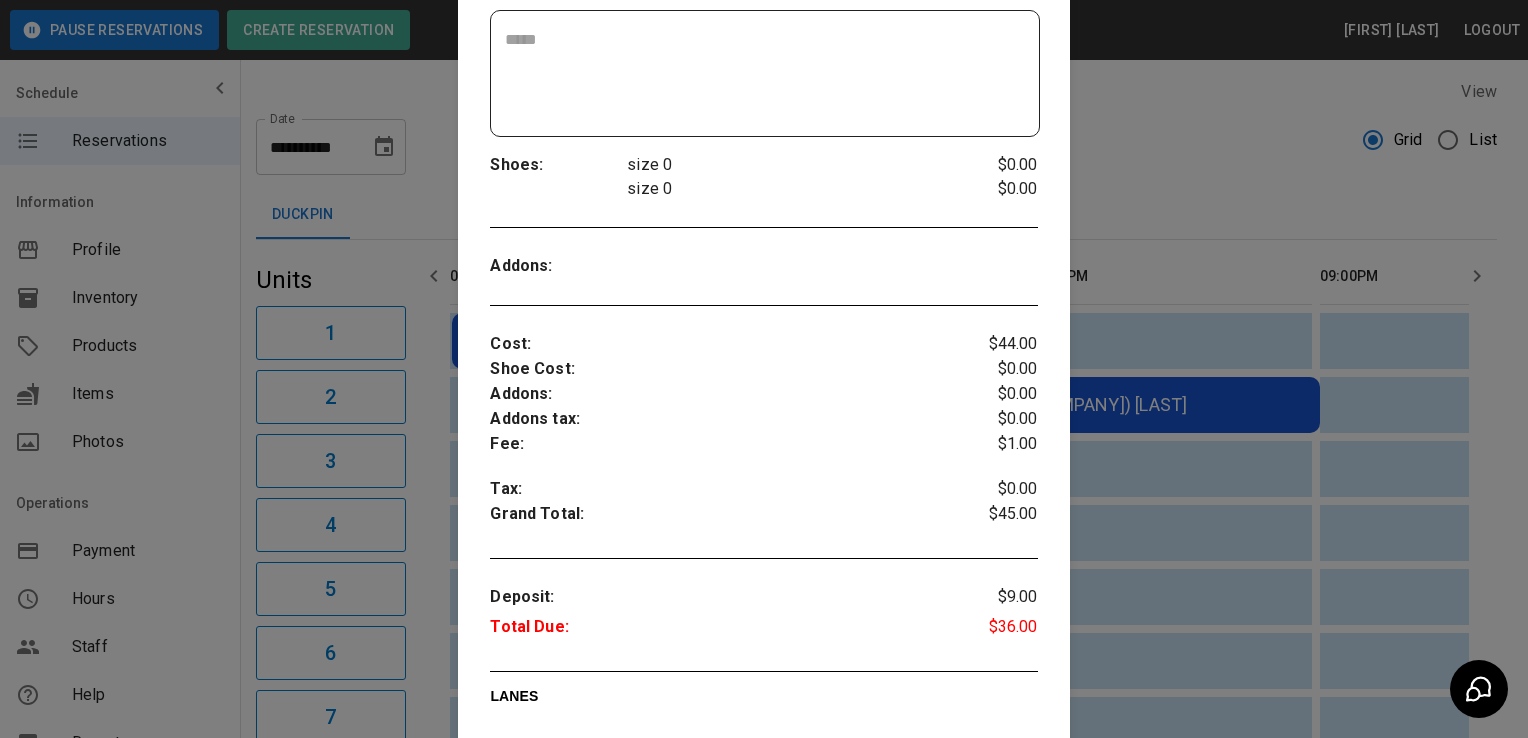scroll, scrollTop: 500, scrollLeft: 0, axis: vertical 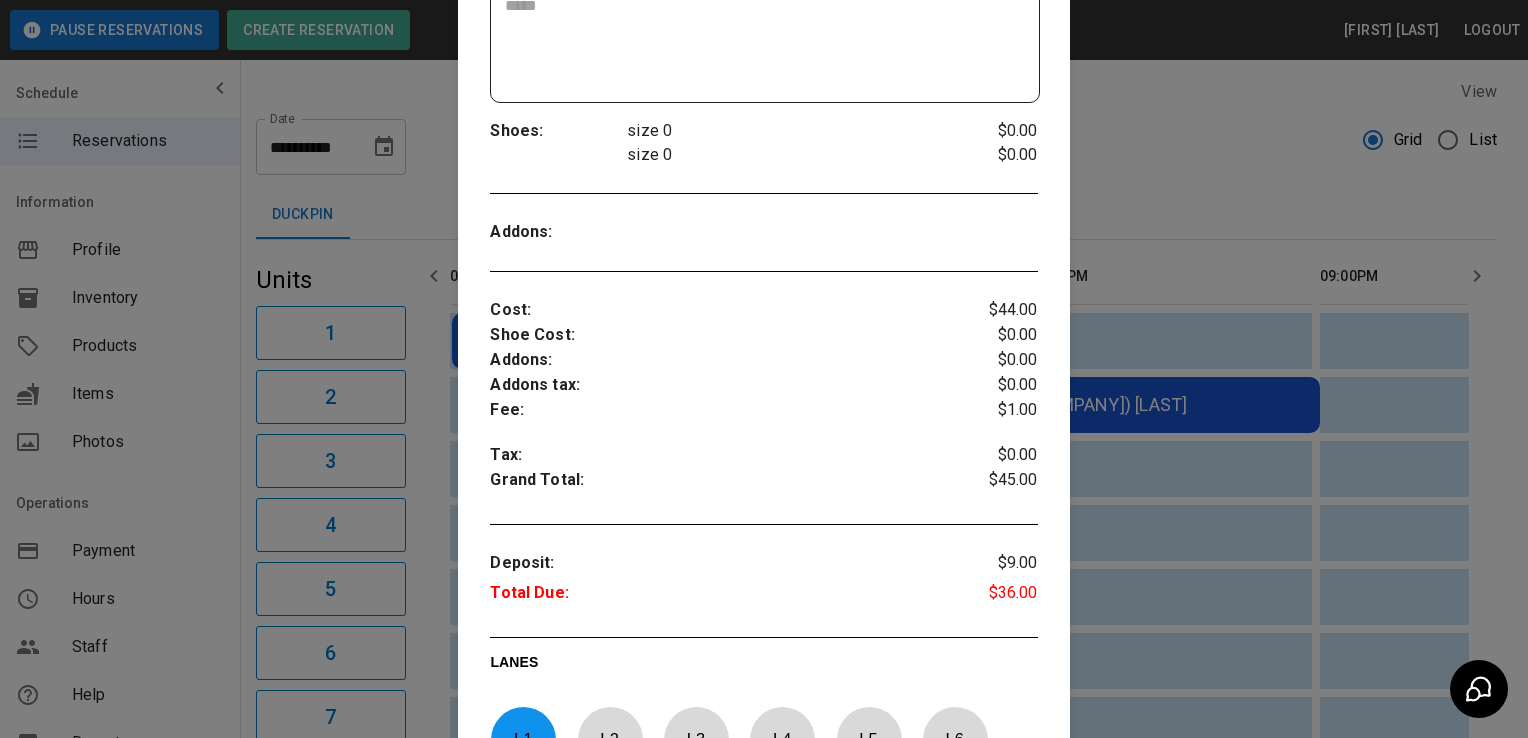 click at bounding box center (764, 369) 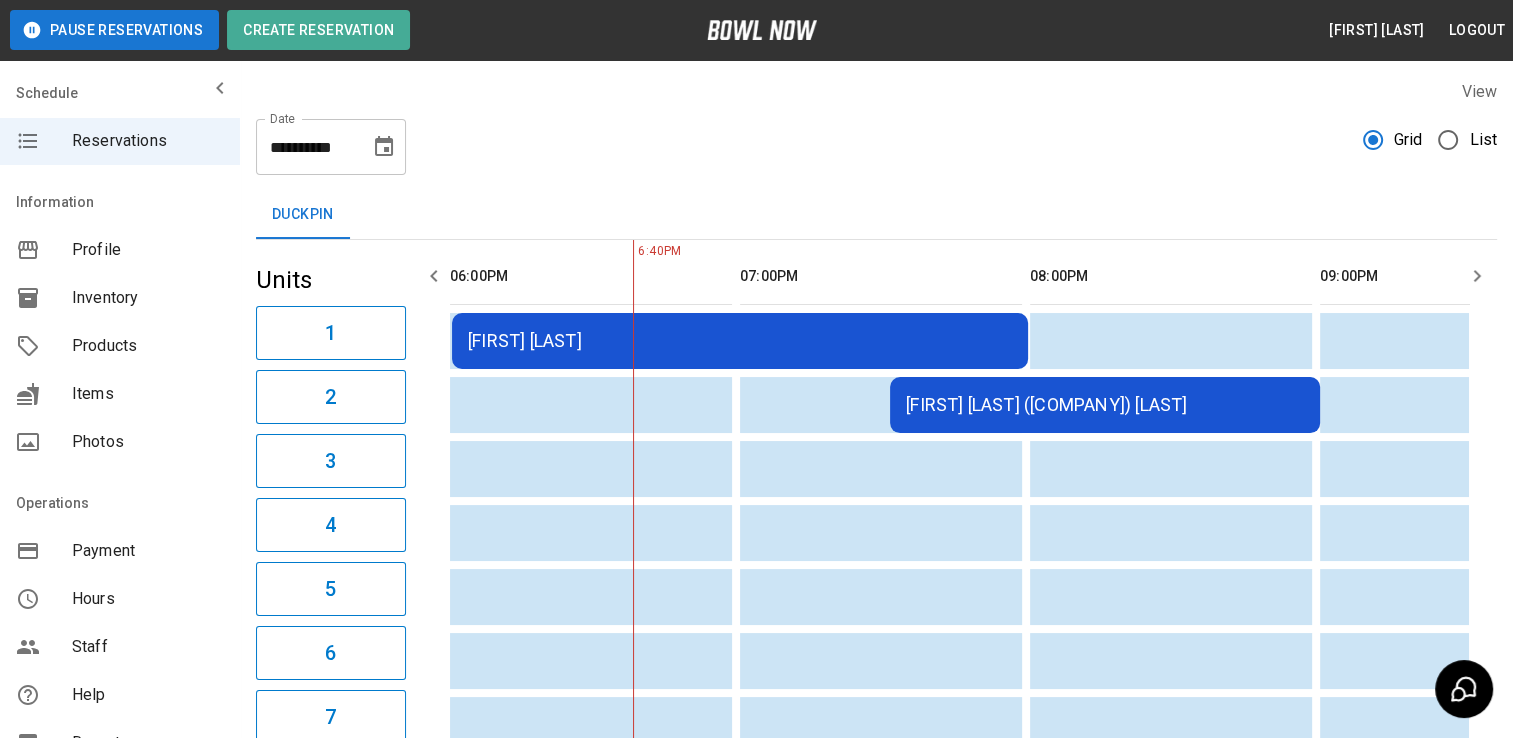 click on "[FIRST] [LAST]" at bounding box center [740, 341] 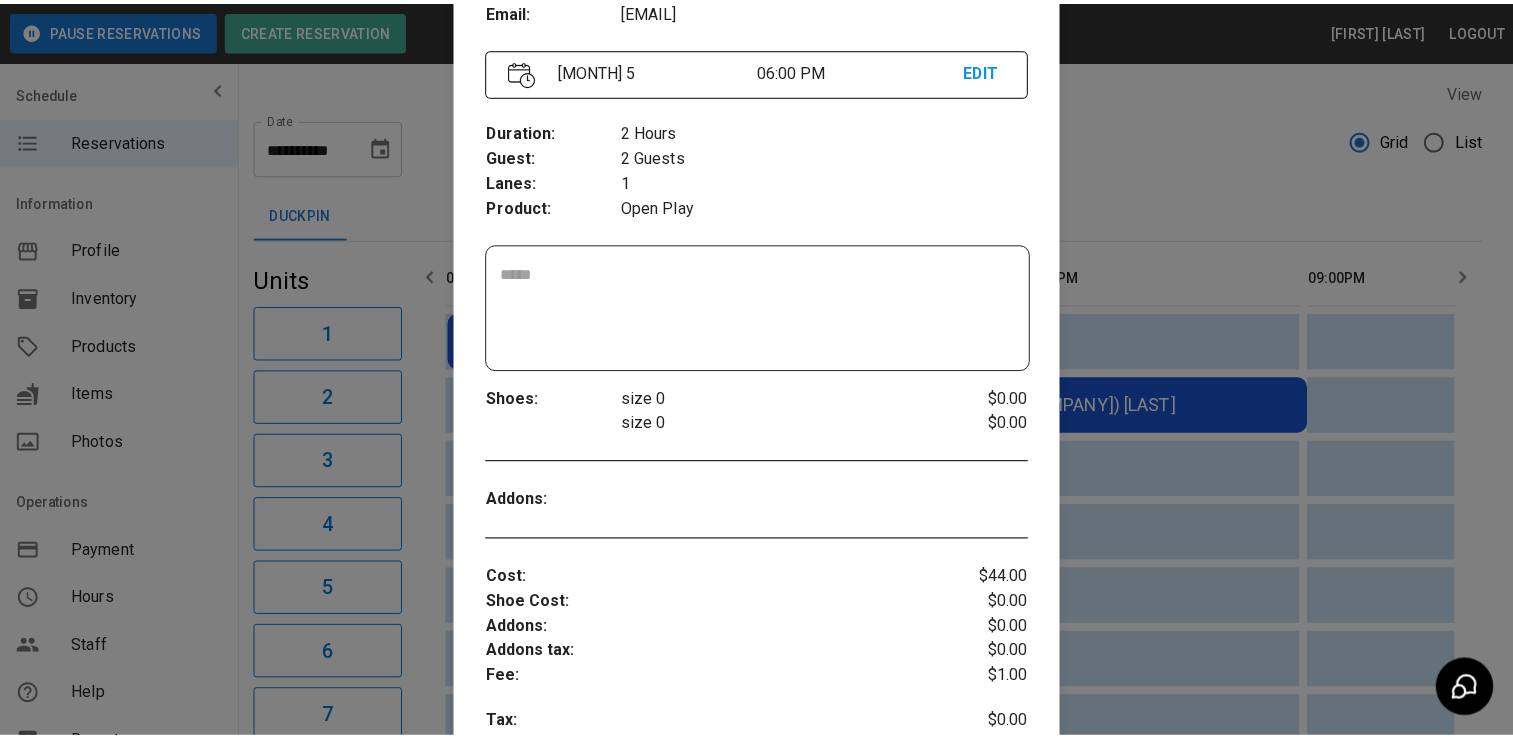 scroll, scrollTop: 132, scrollLeft: 0, axis: vertical 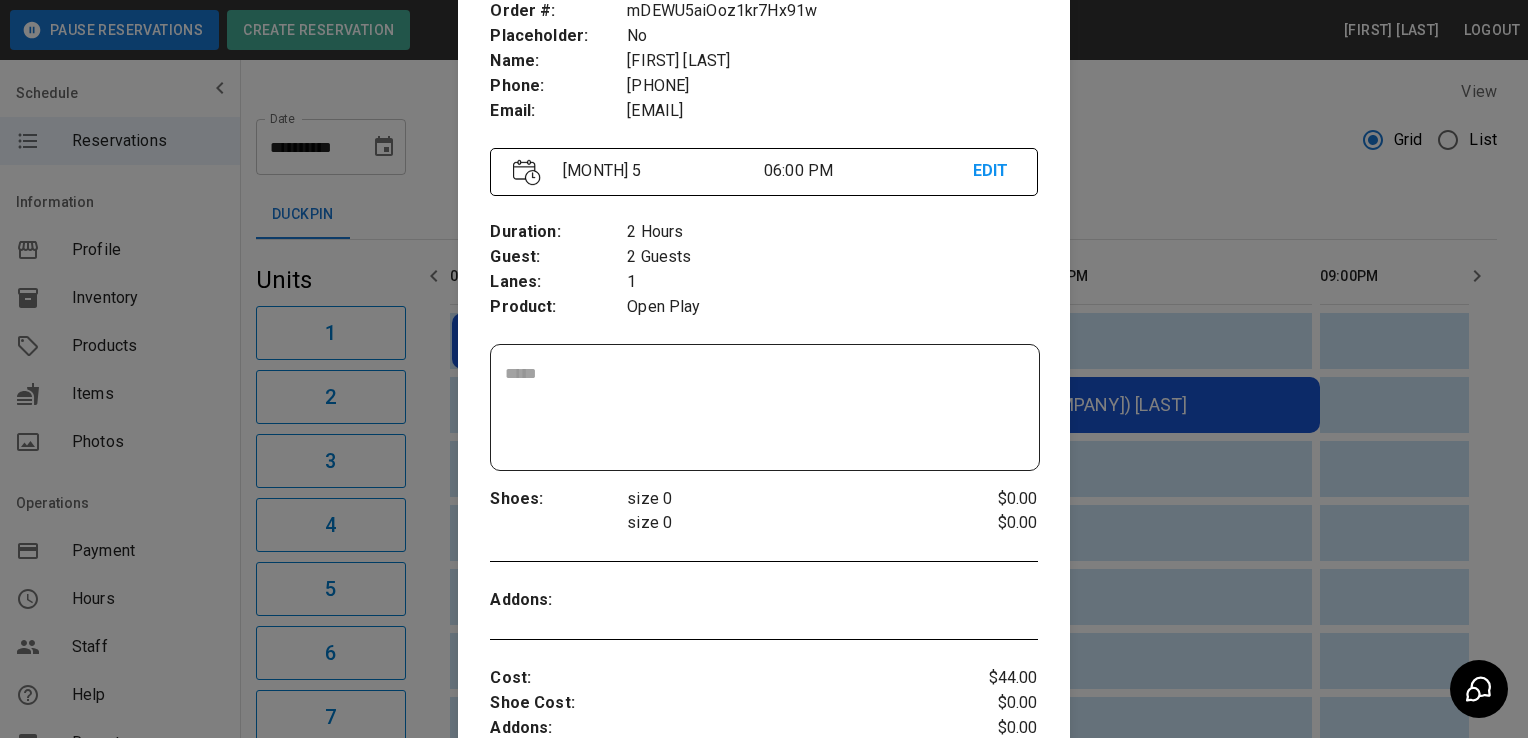drag, startPoint x: 1208, startPoint y: 218, endPoint x: 1220, endPoint y: 214, distance: 12.649111 